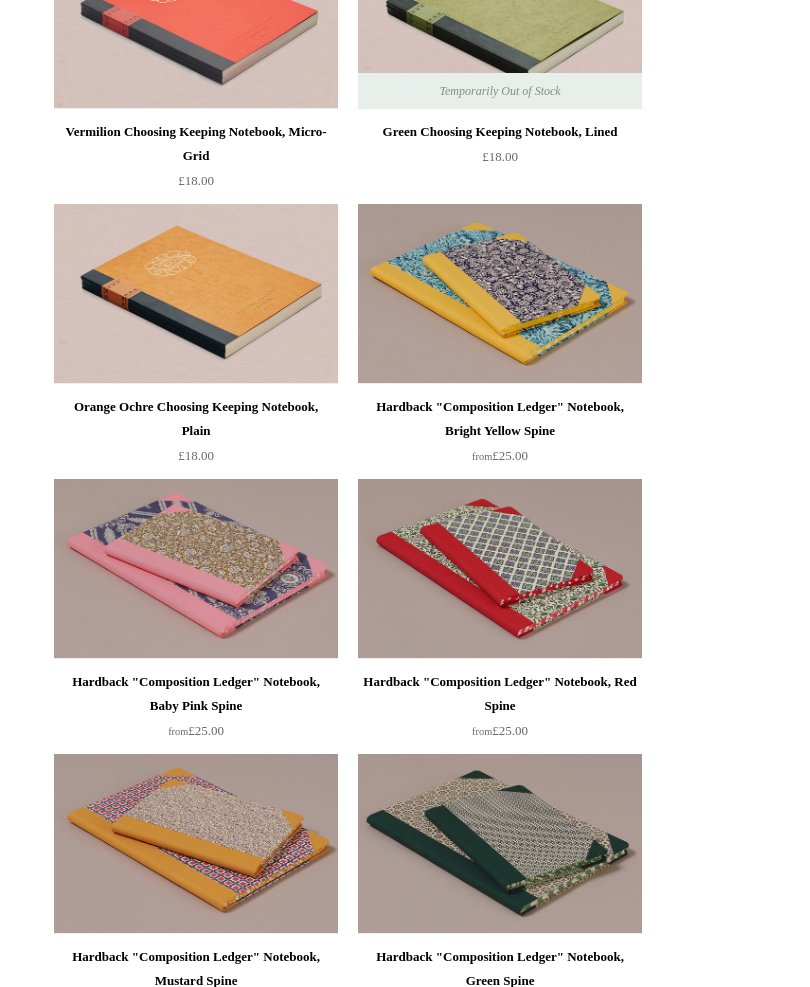 scroll, scrollTop: 390, scrollLeft: 0, axis: vertical 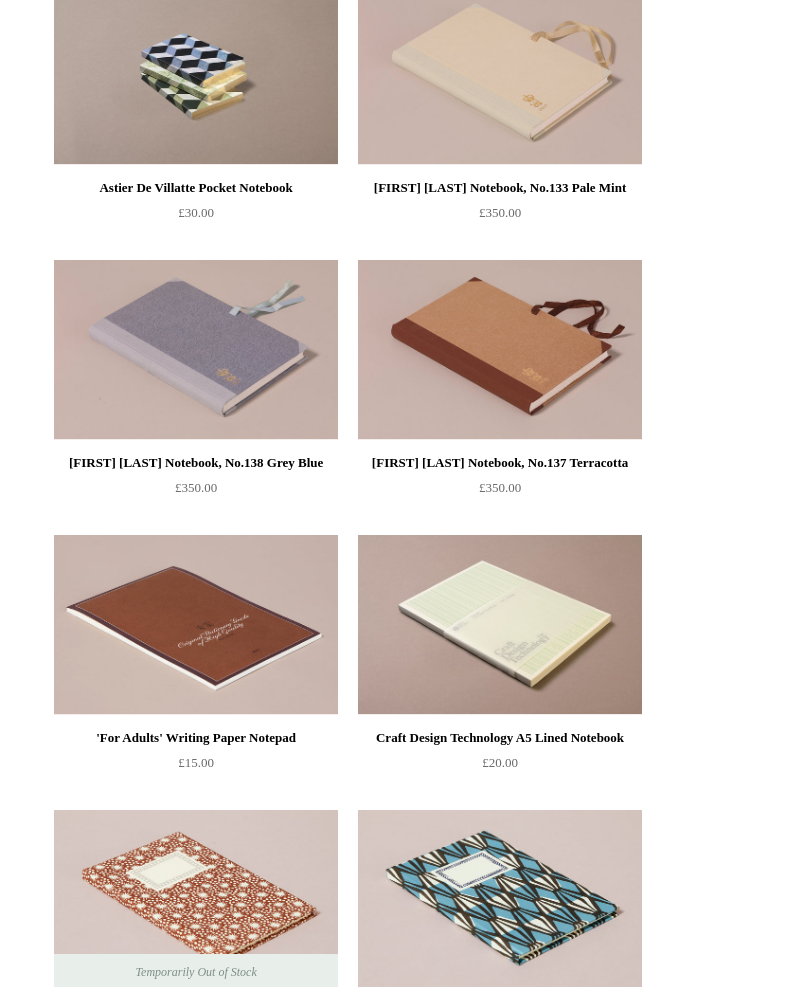 click at bounding box center (500, 350) 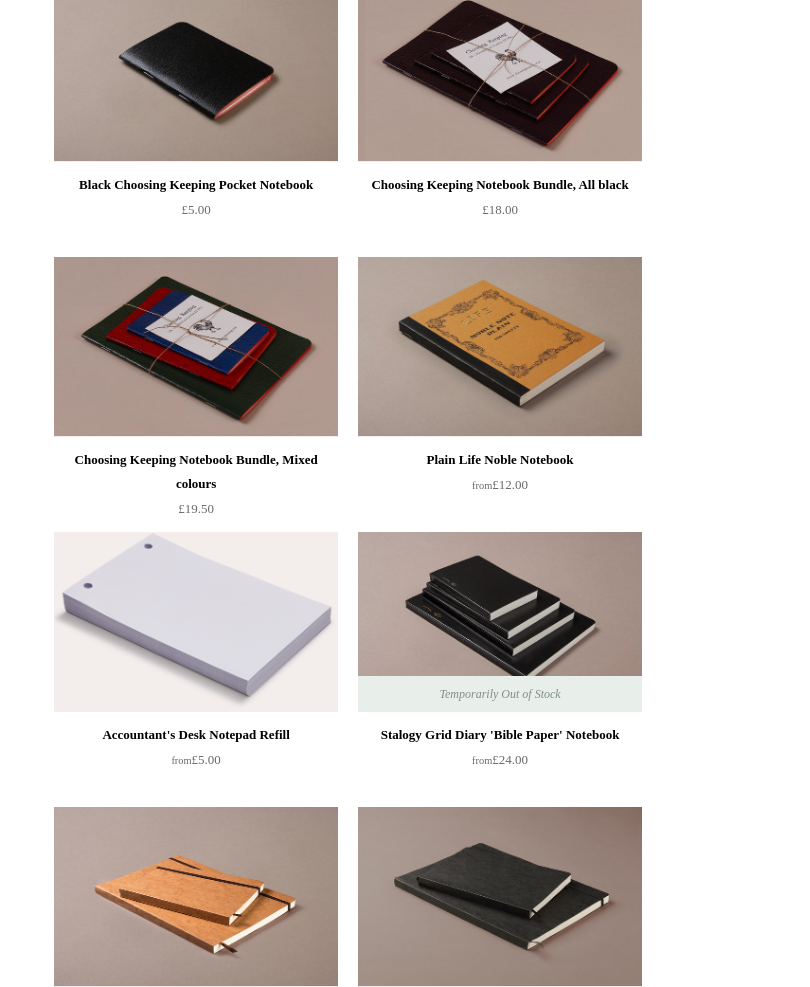 scroll, scrollTop: 6938, scrollLeft: 0, axis: vertical 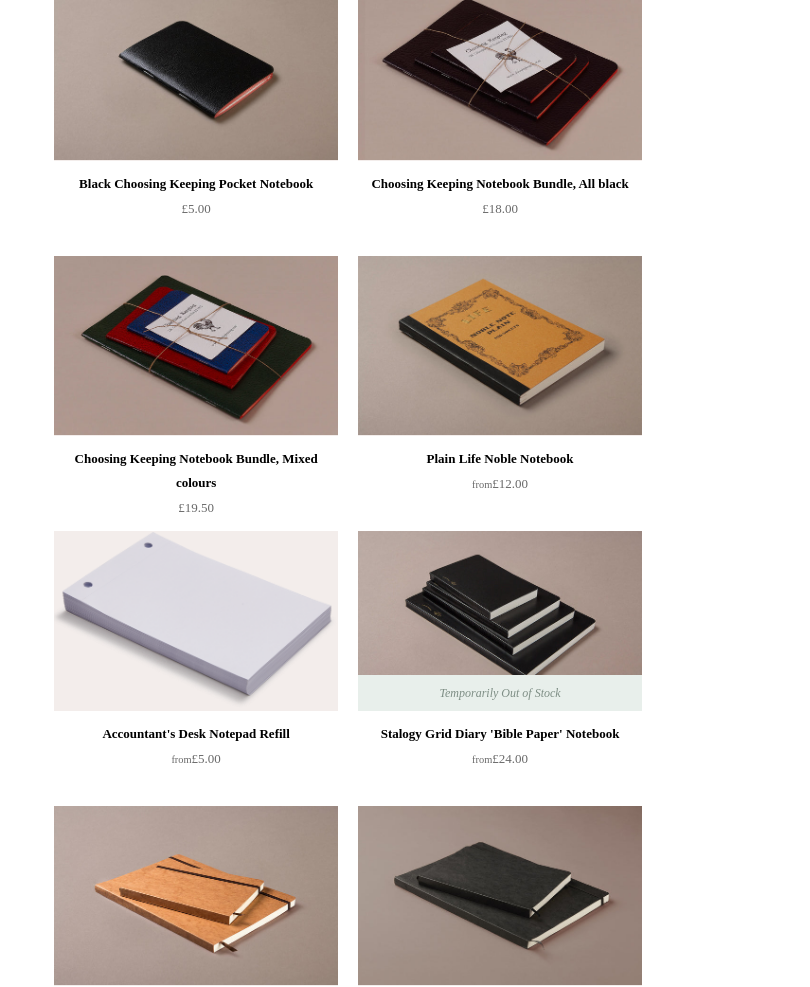 click at bounding box center (500, 346) 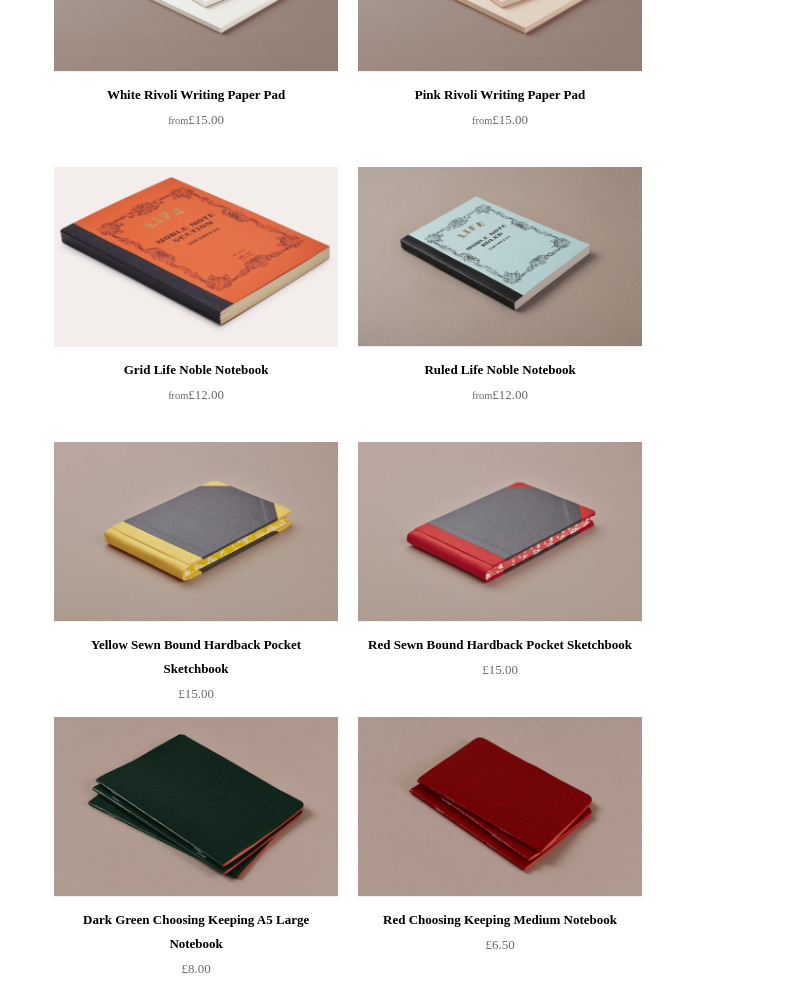 scroll, scrollTop: 5645, scrollLeft: 0, axis: vertical 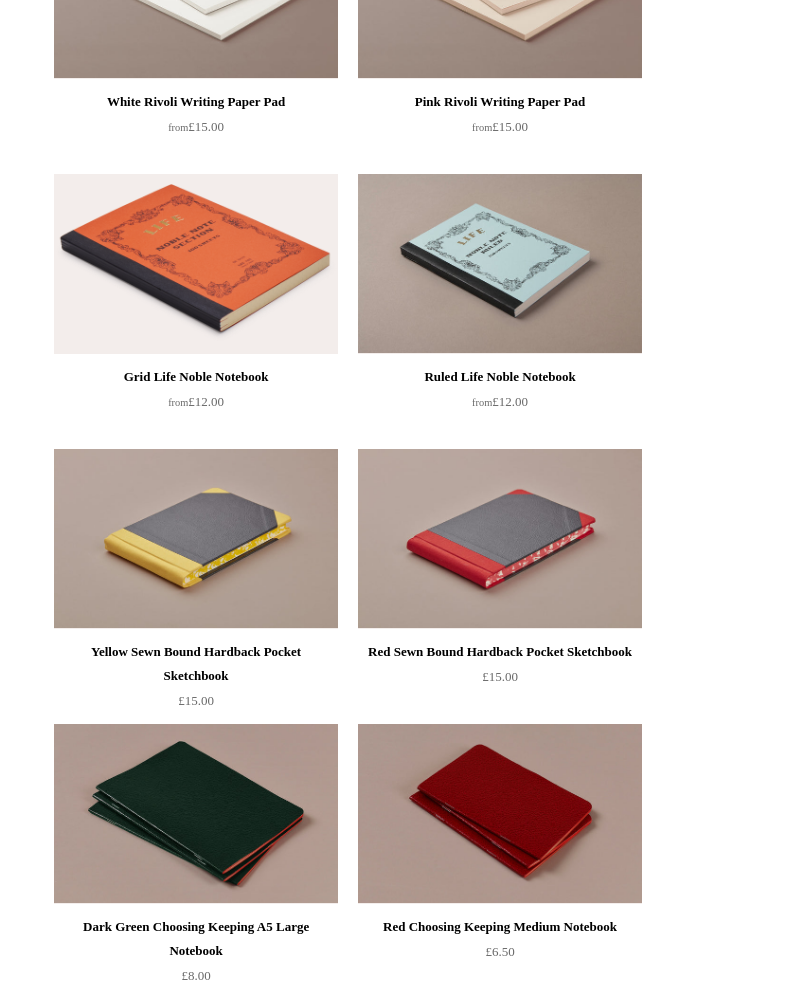 click at bounding box center [196, 264] 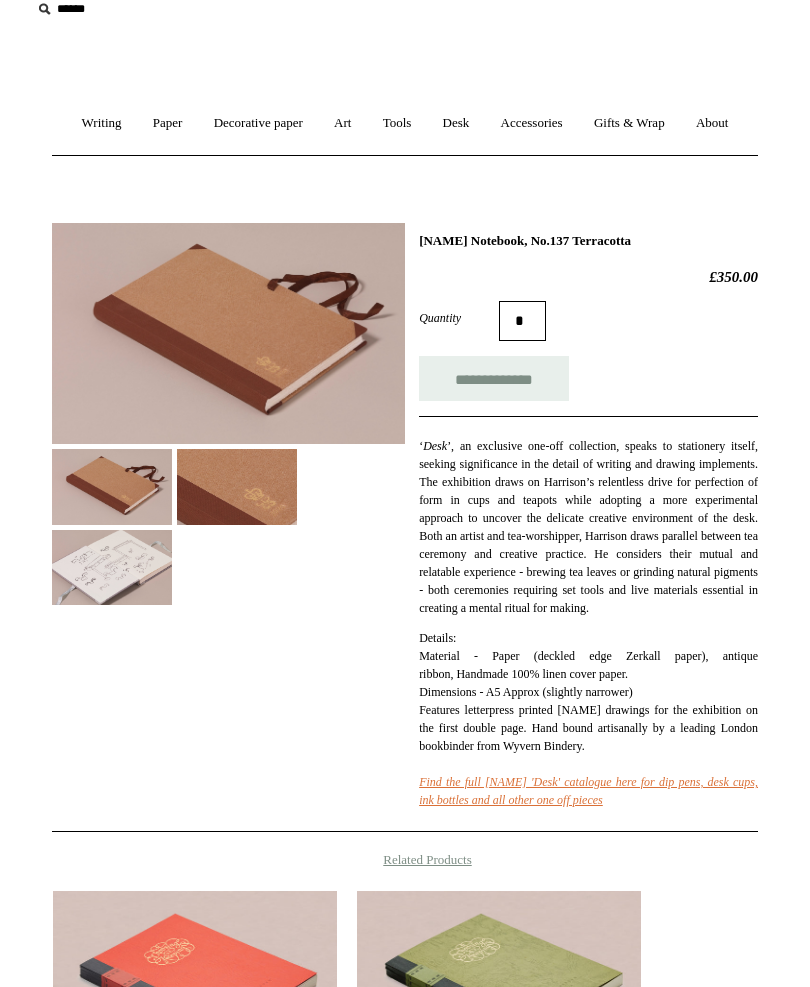 scroll, scrollTop: 143, scrollLeft: 0, axis: vertical 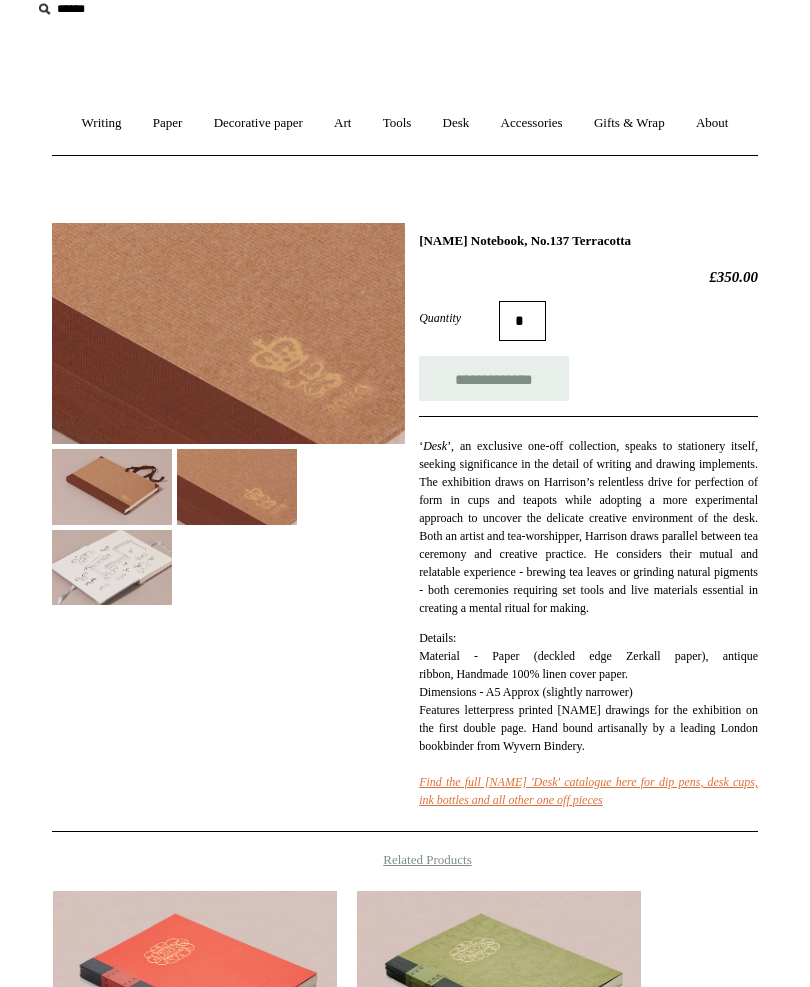 click at bounding box center [112, 567] 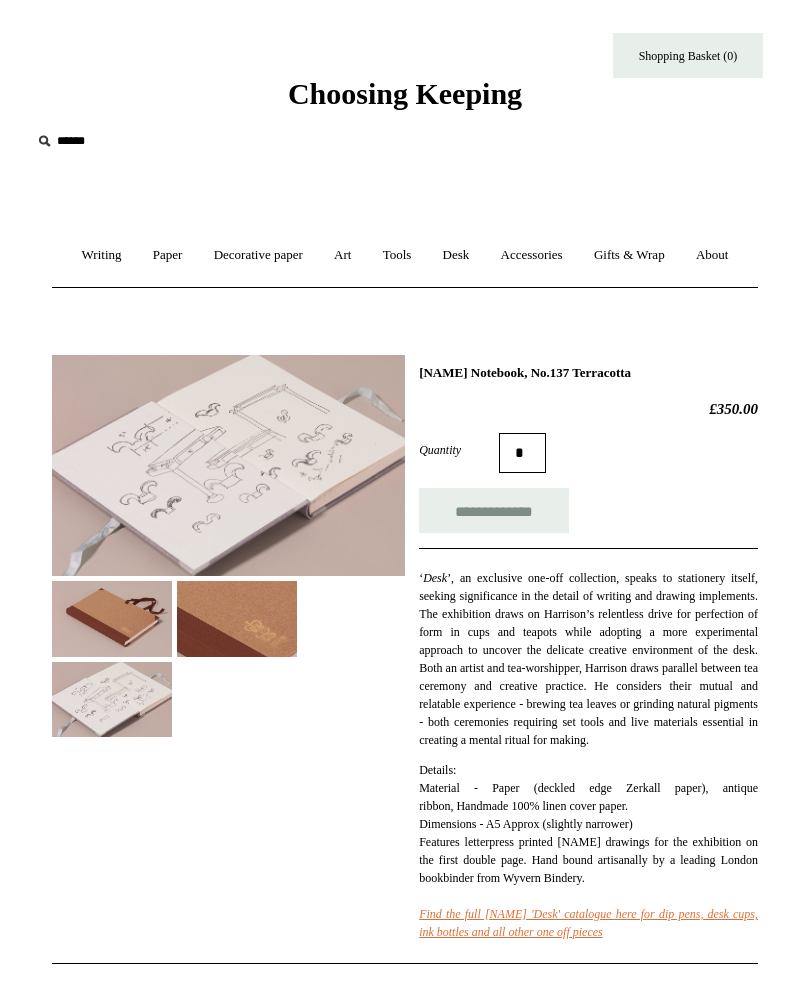 scroll, scrollTop: 0, scrollLeft: 0, axis: both 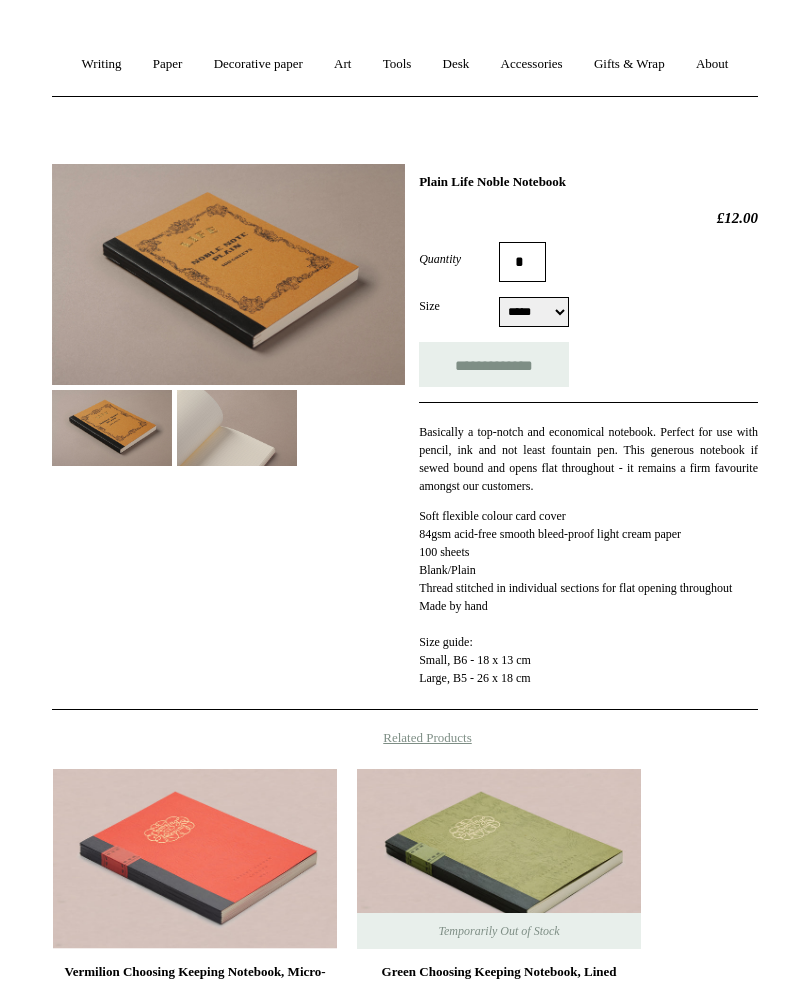 click at bounding box center (237, 428) 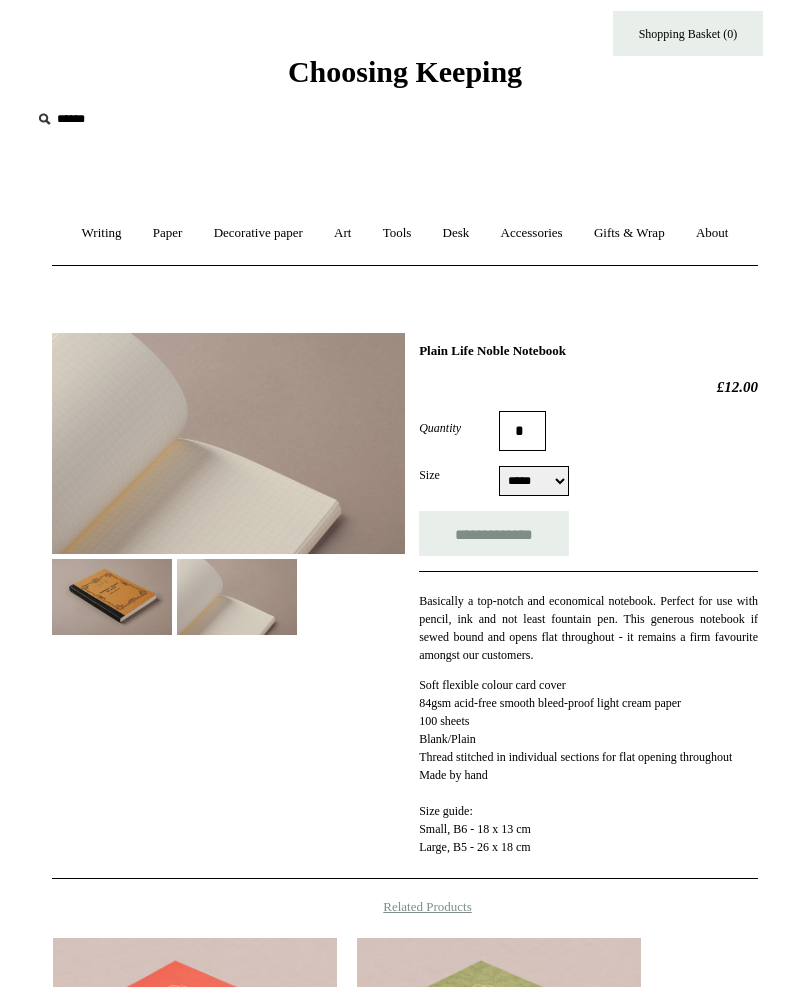 scroll, scrollTop: 0, scrollLeft: 0, axis: both 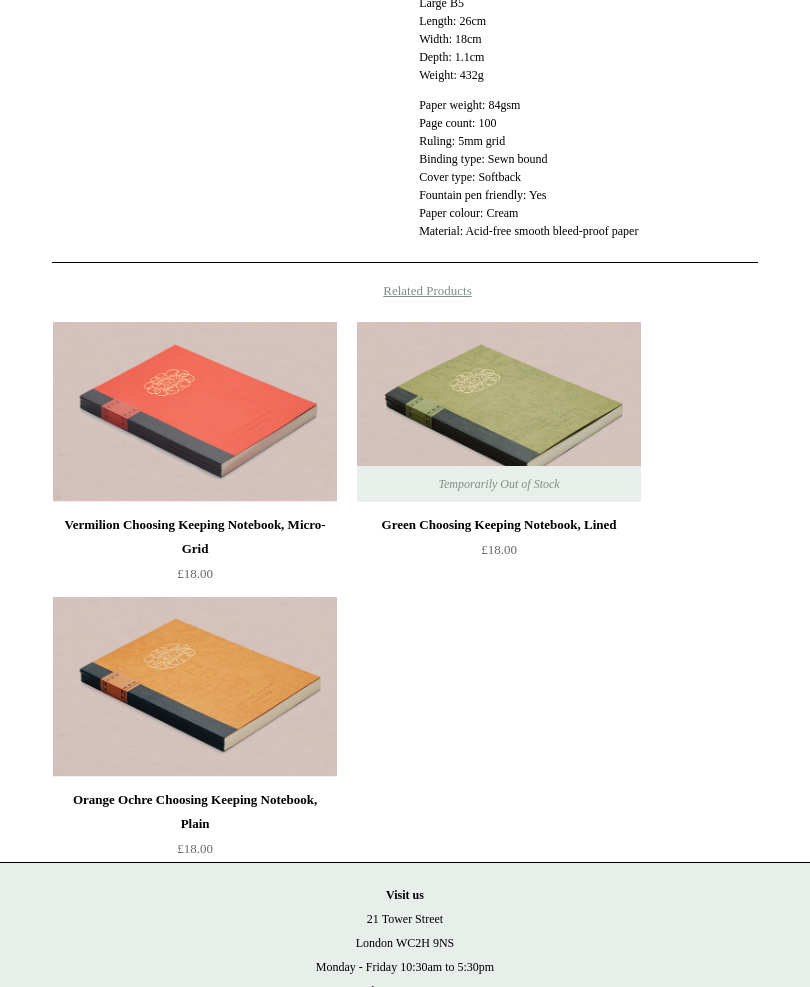 click at bounding box center [195, 413] 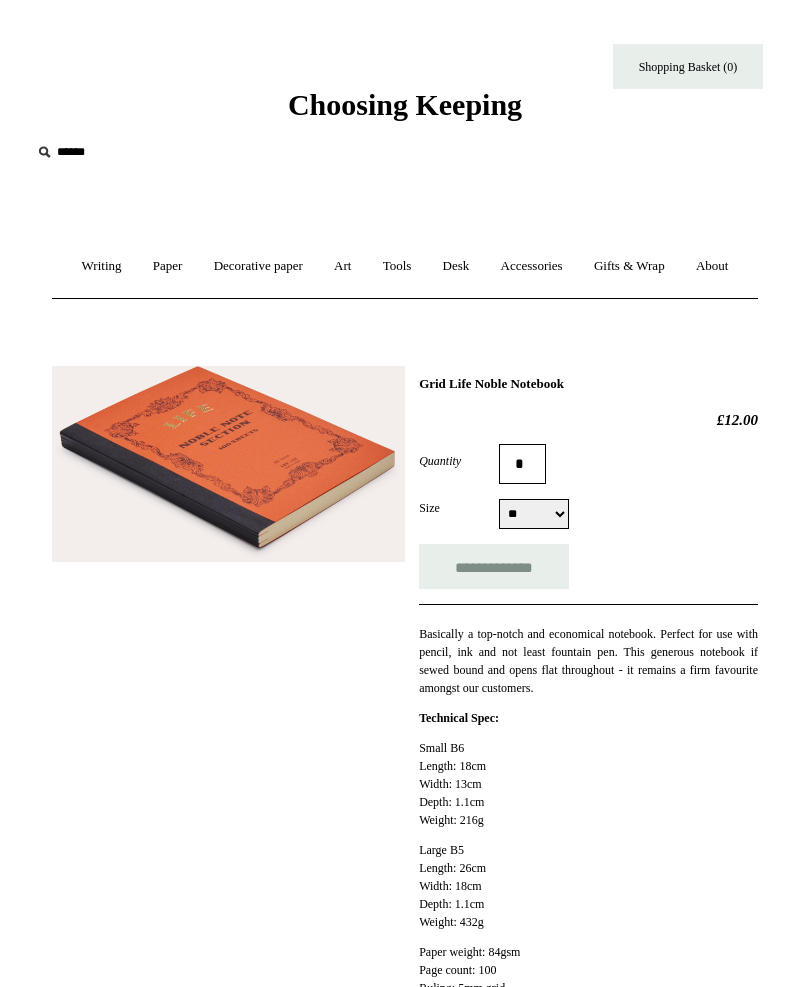 scroll, scrollTop: 901, scrollLeft: 0, axis: vertical 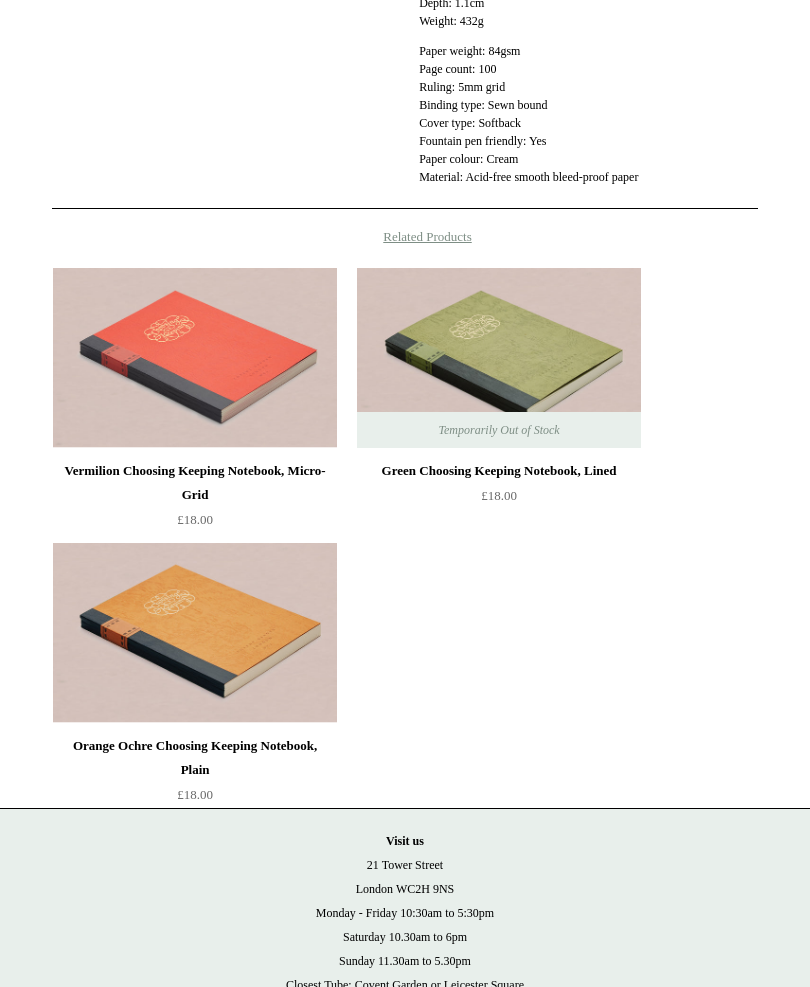 click at bounding box center [499, 358] 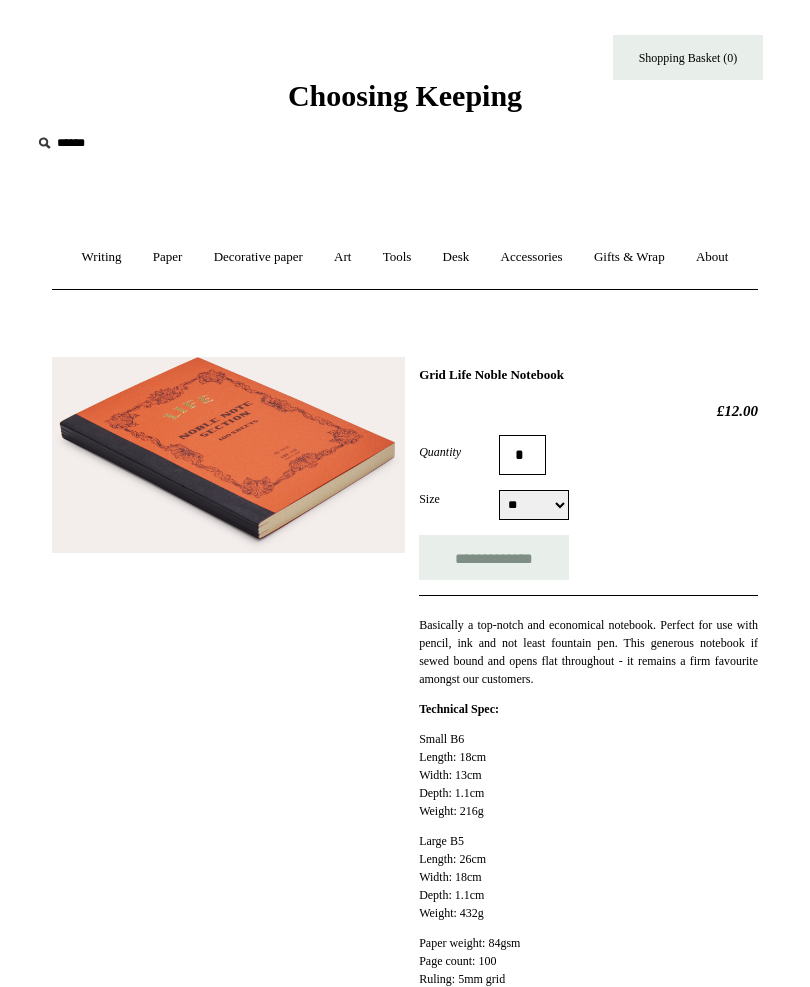 scroll, scrollTop: 0, scrollLeft: 0, axis: both 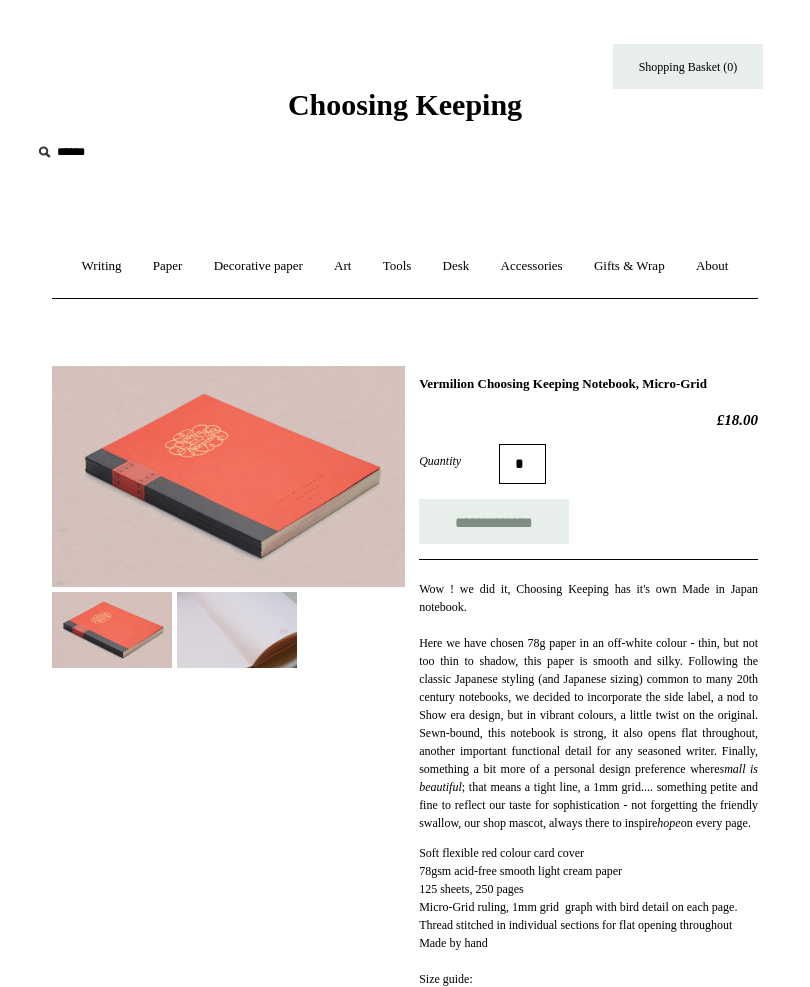 click at bounding box center [237, 629] 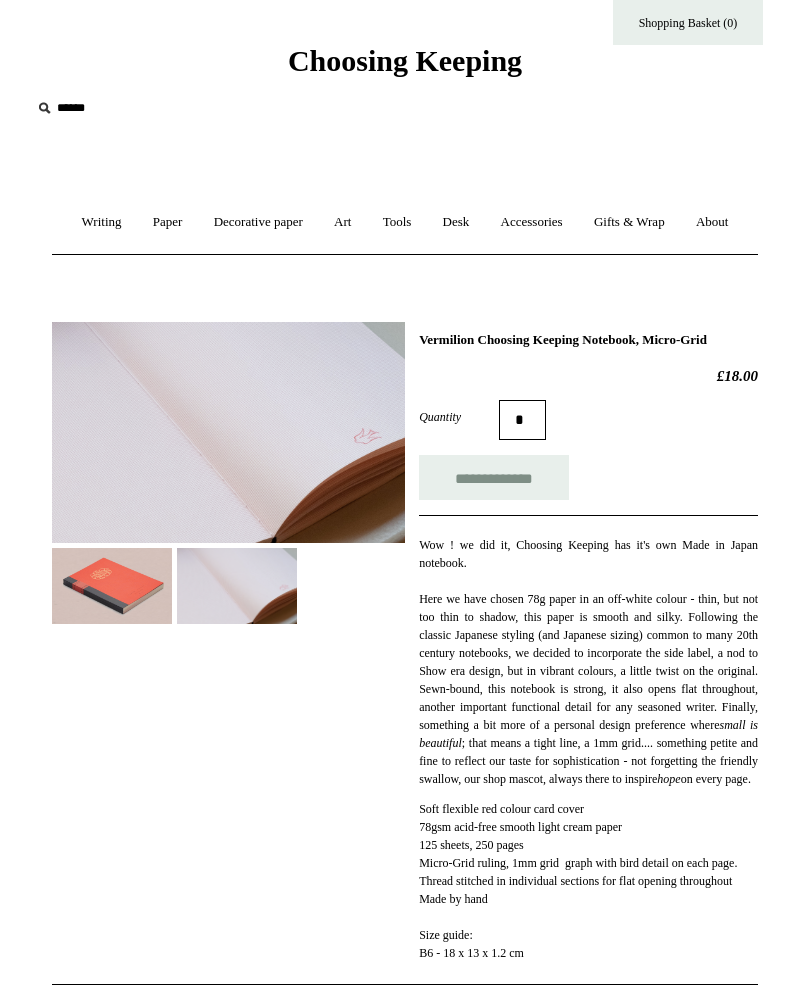 scroll, scrollTop: 24, scrollLeft: 0, axis: vertical 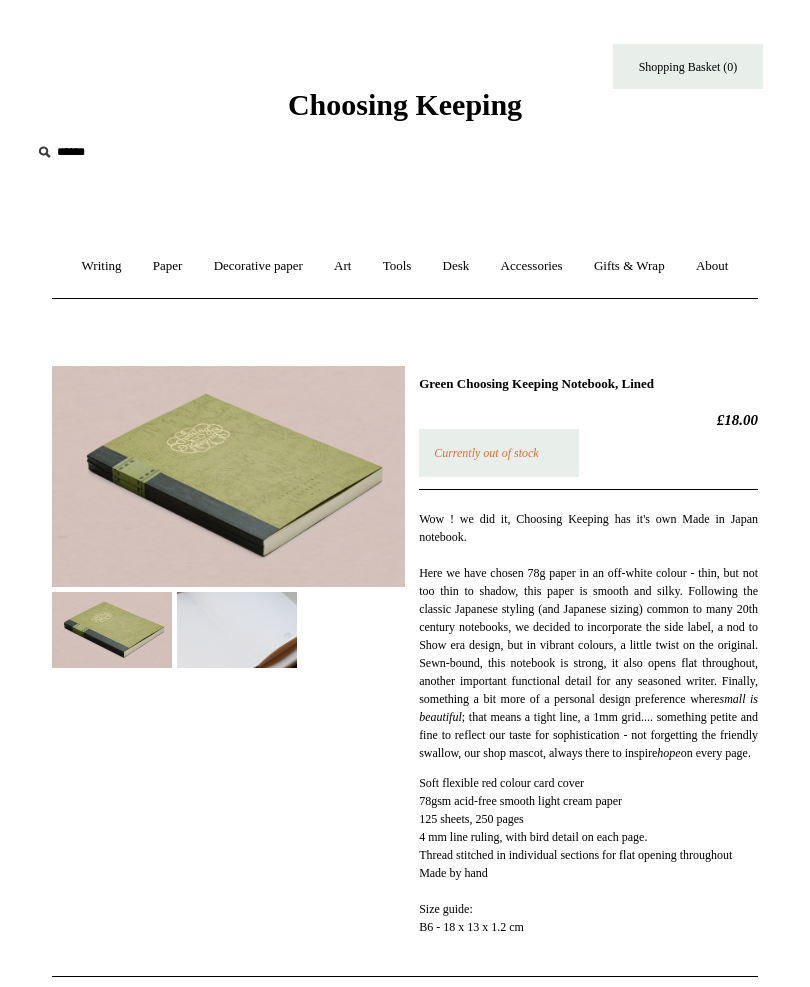 click at bounding box center [237, 629] 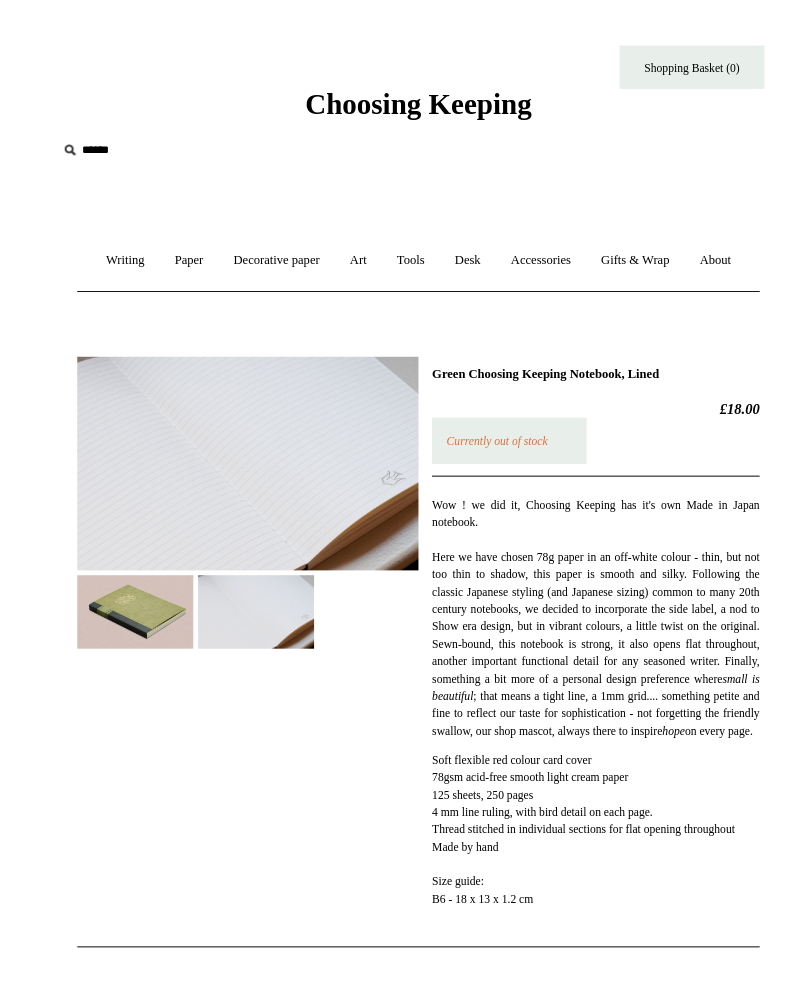 scroll, scrollTop: 47, scrollLeft: 0, axis: vertical 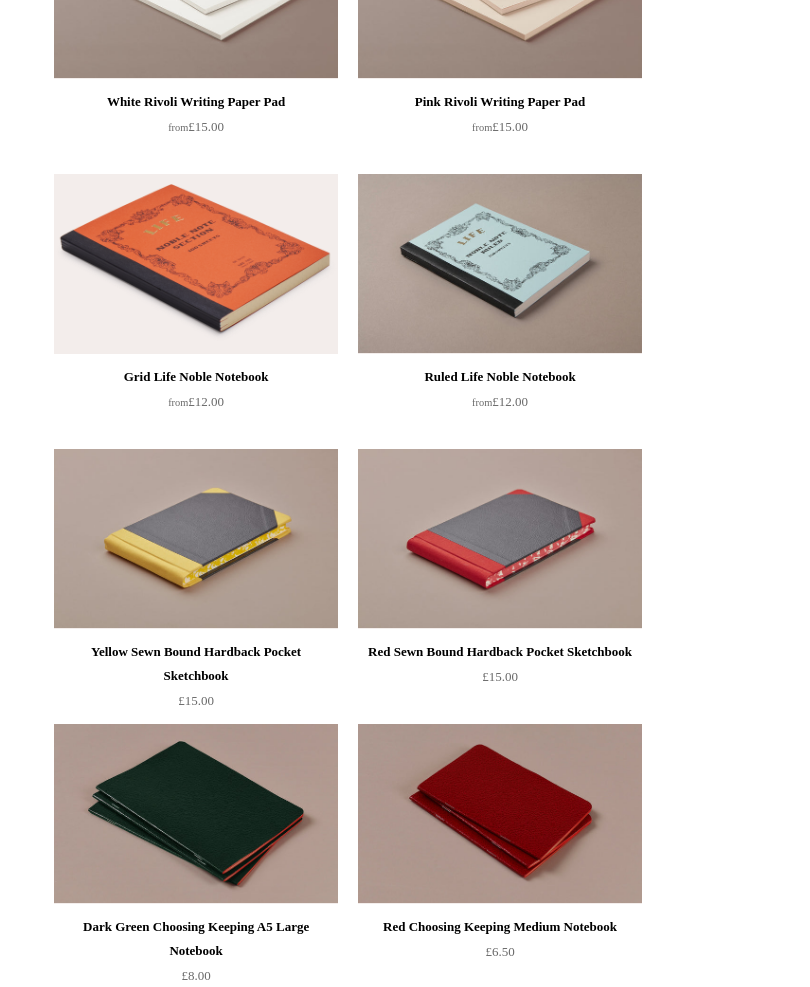 click on "Vermilion Choosing Keeping Notebook, Micro-Grid
£18.00
Temporarily Out of Stock
Green Choosing Keeping Notebook, Lined" at bounding box center (428, 3464) 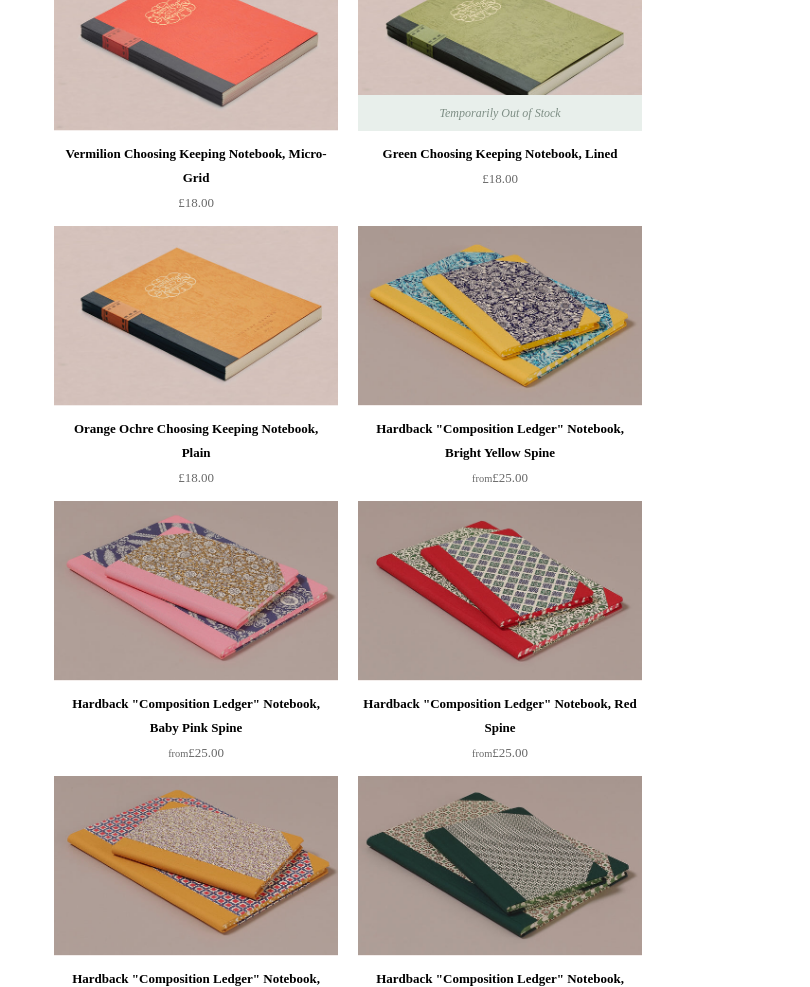 scroll, scrollTop: 370, scrollLeft: 0, axis: vertical 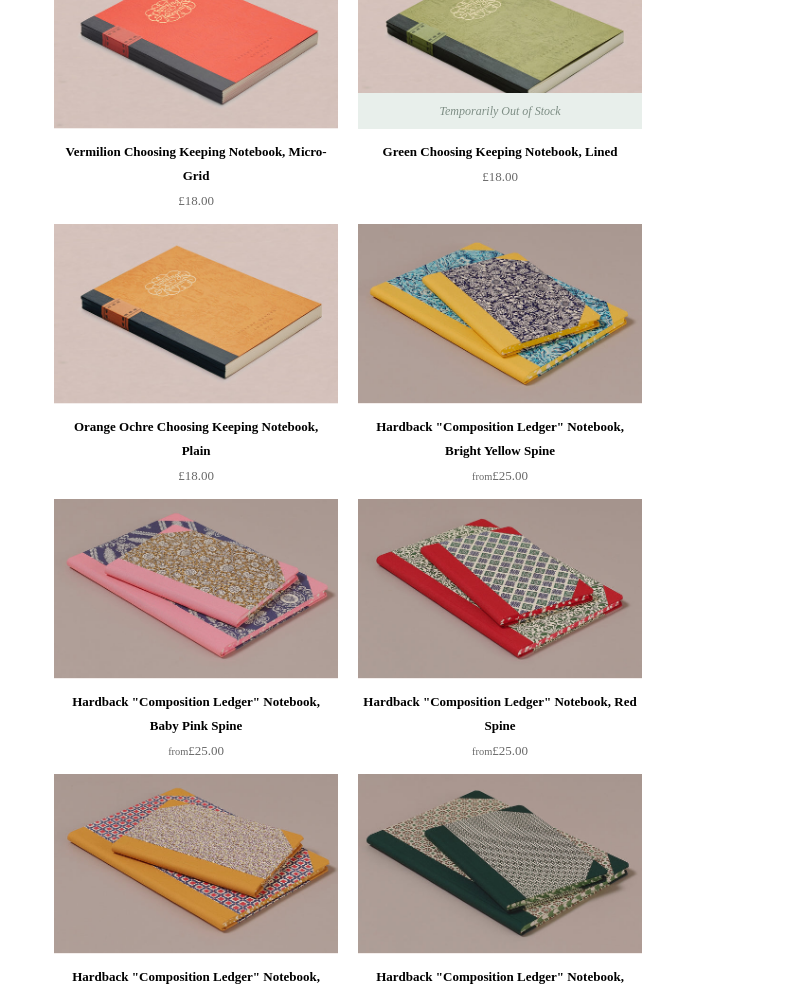 click at bounding box center (196, 314) 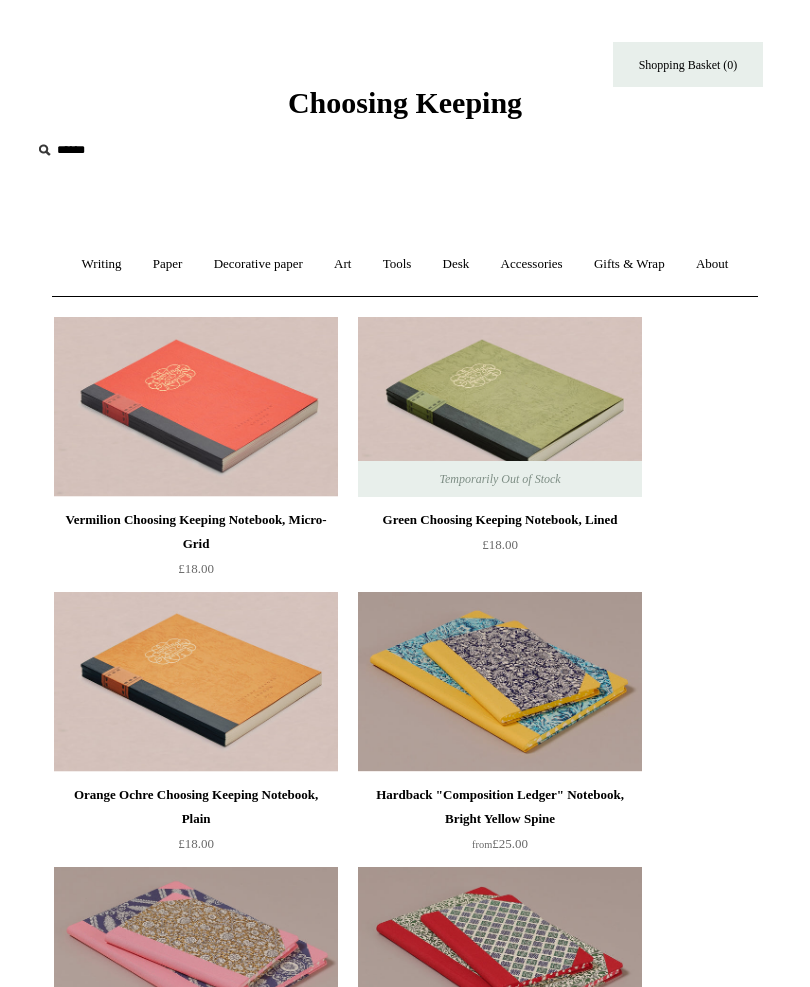 scroll, scrollTop: 0, scrollLeft: 0, axis: both 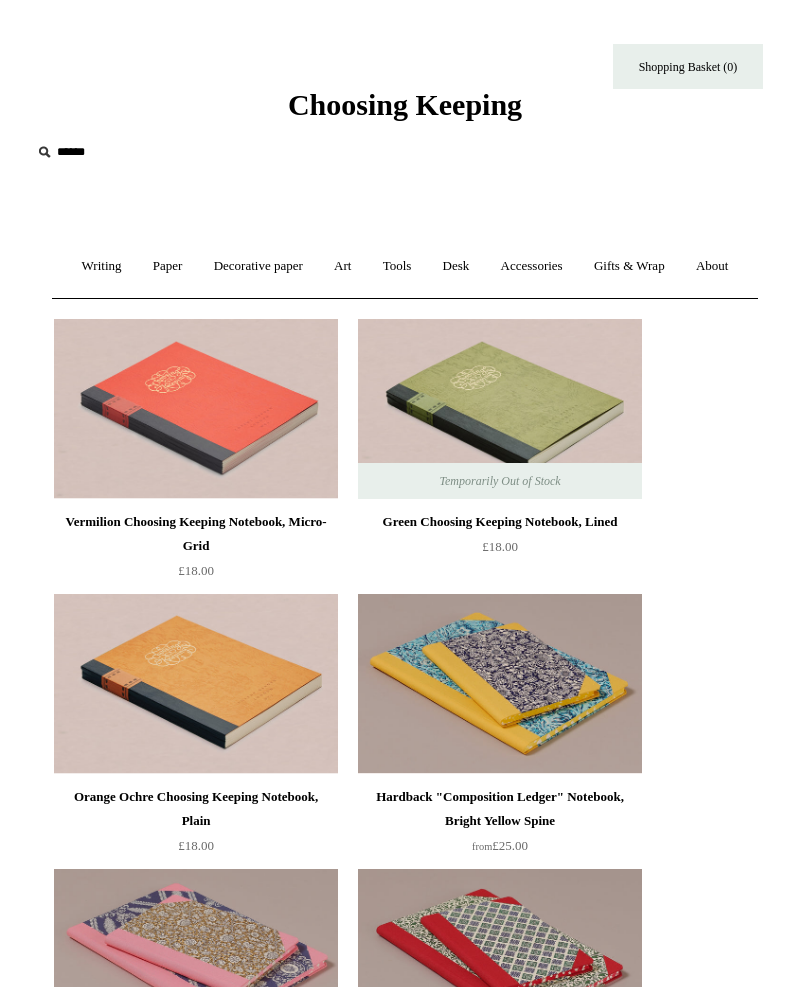 click on "Desk +" at bounding box center [456, 266] 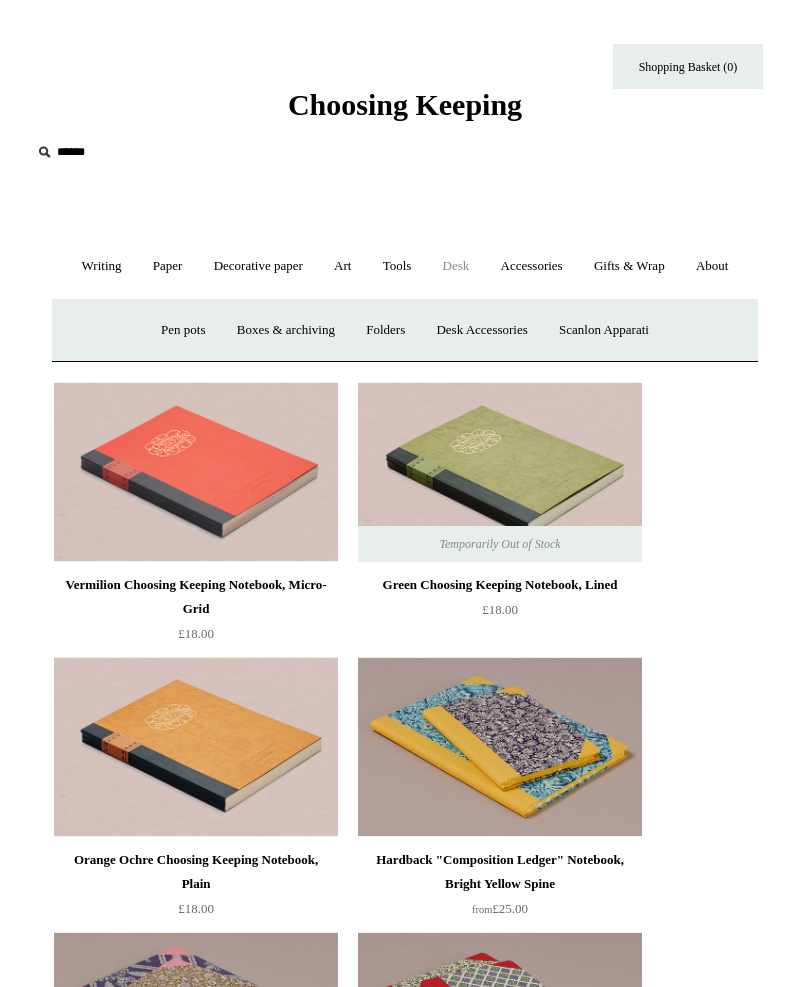 click on "Folders" at bounding box center [385, 330] 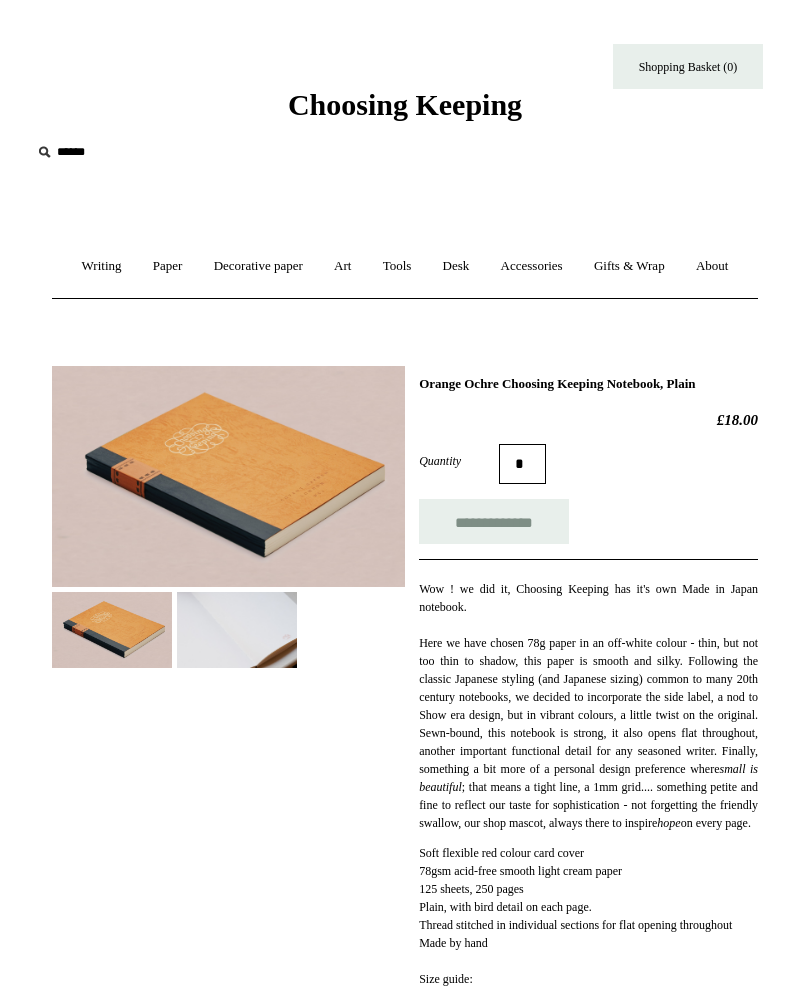 scroll, scrollTop: 0, scrollLeft: 0, axis: both 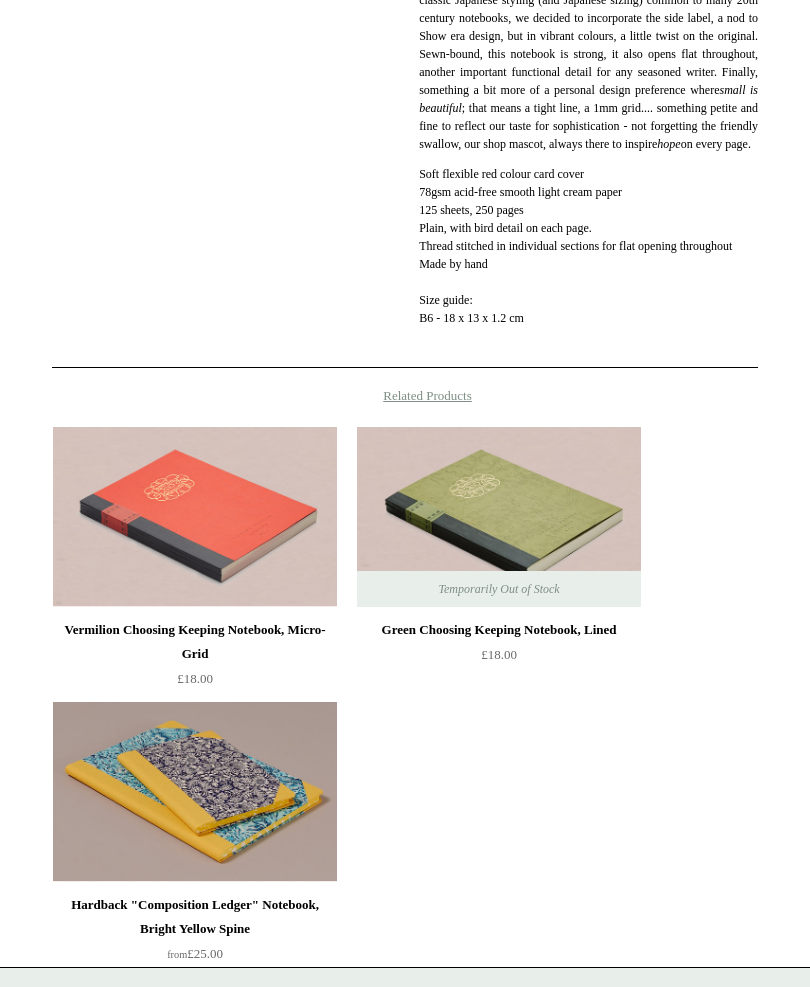 click on "Vermilion Choosing Keeping Notebook, Micro-Grid
£18.00" at bounding box center [405, 693] 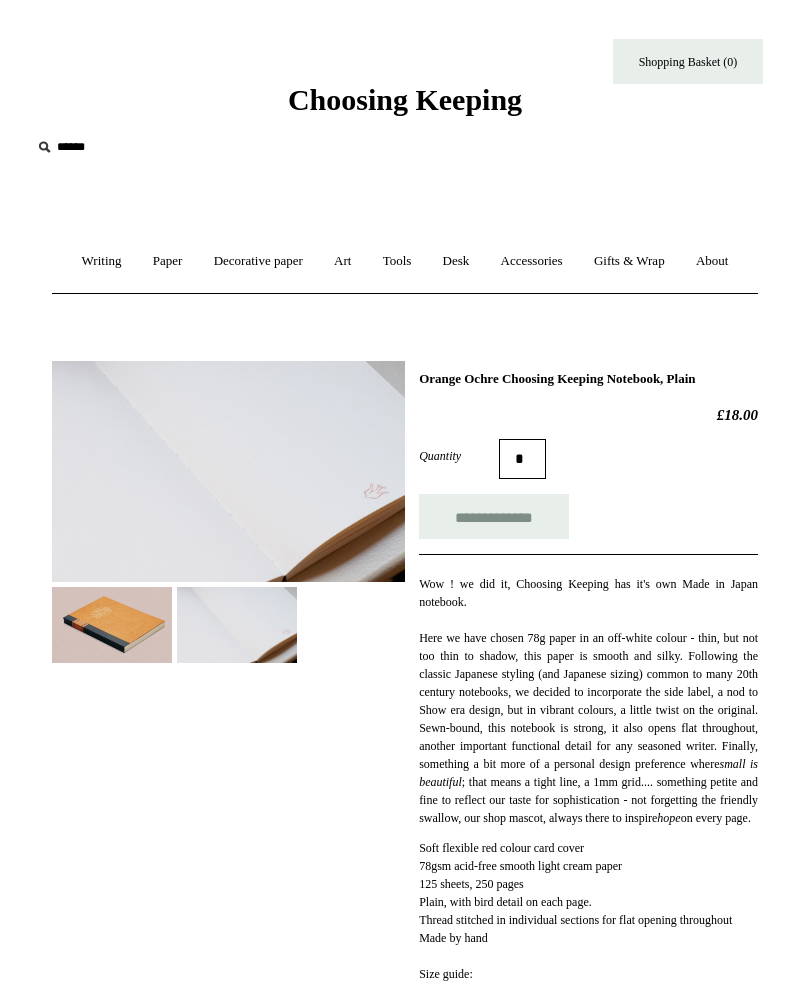 scroll, scrollTop: 0, scrollLeft: 0, axis: both 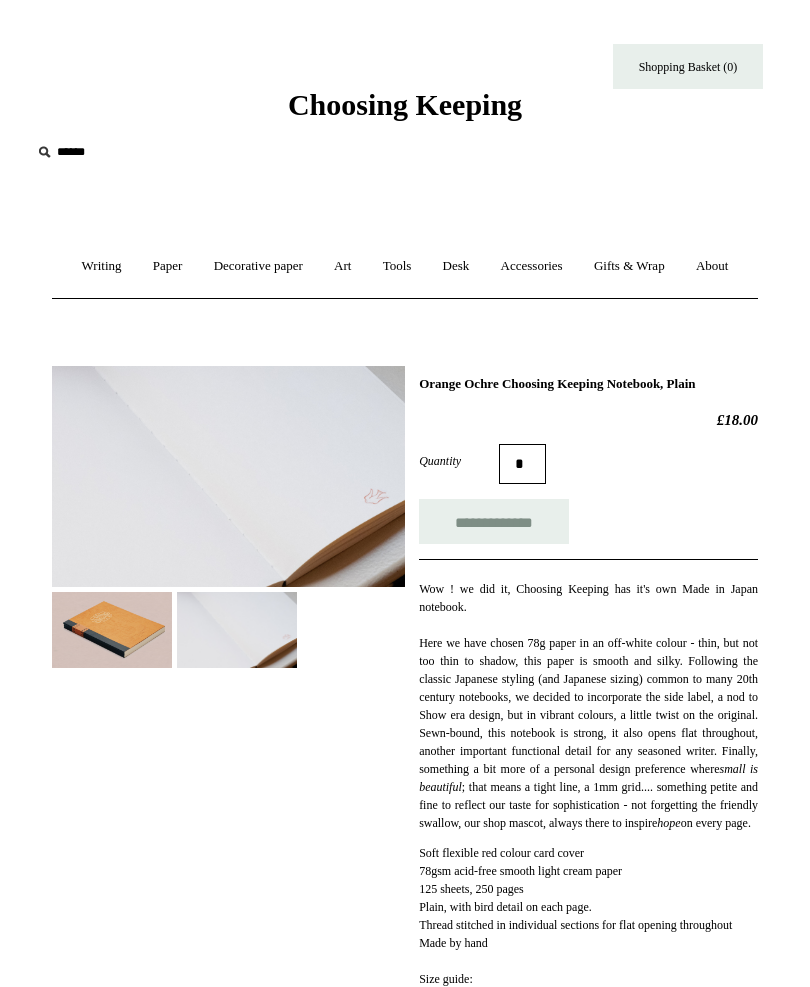 click at bounding box center (112, 629) 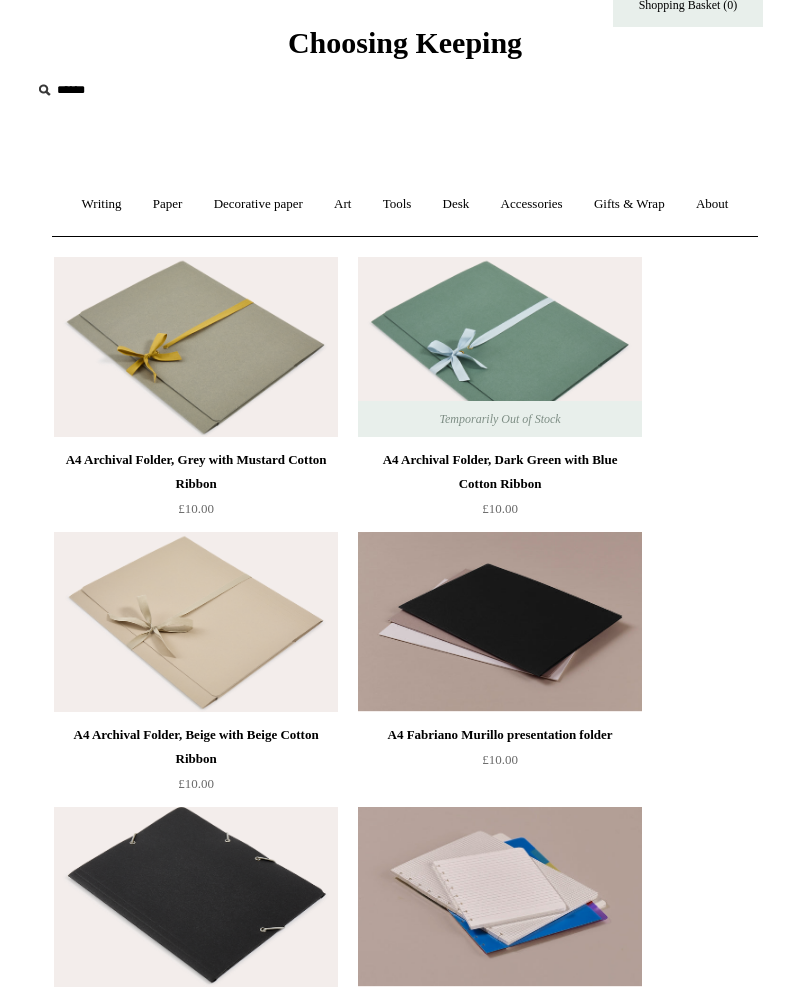 scroll, scrollTop: 63, scrollLeft: 0, axis: vertical 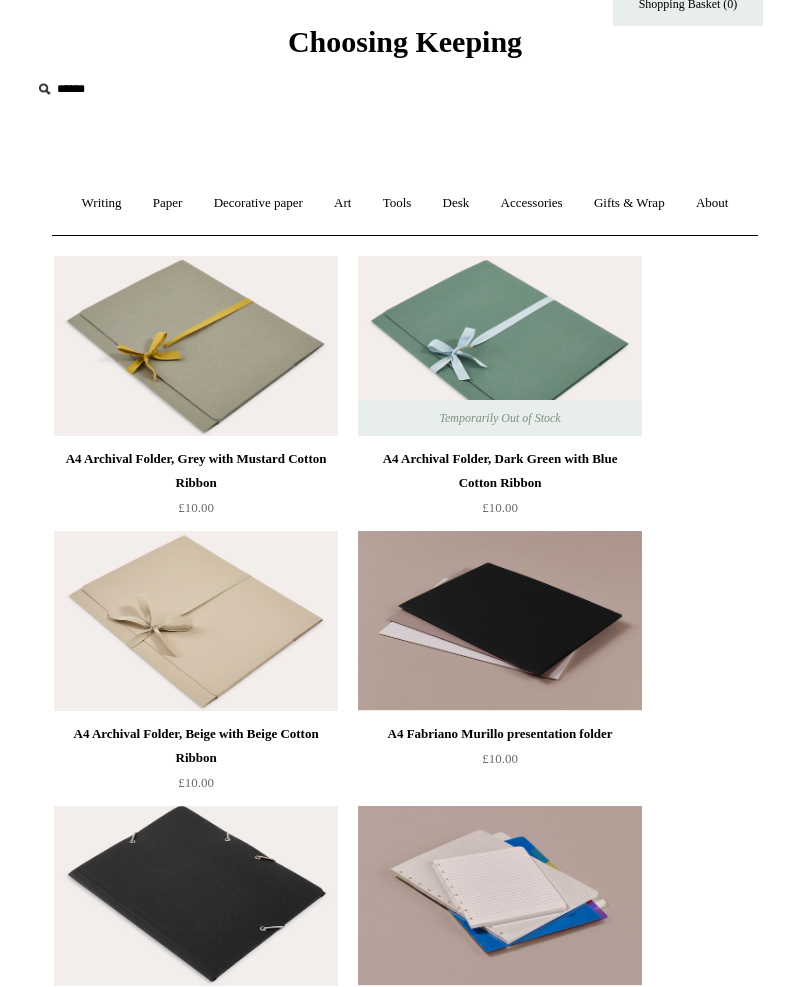 click on "Accessories +" at bounding box center [532, 203] 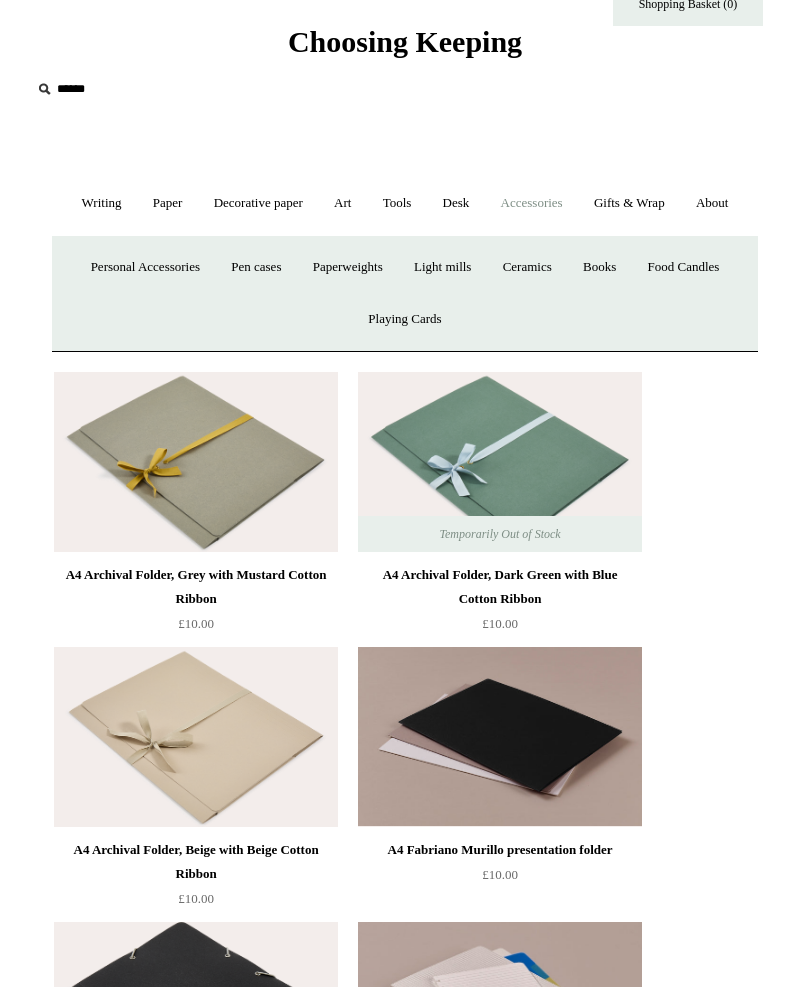 click on "Pen cases" at bounding box center (256, 267) 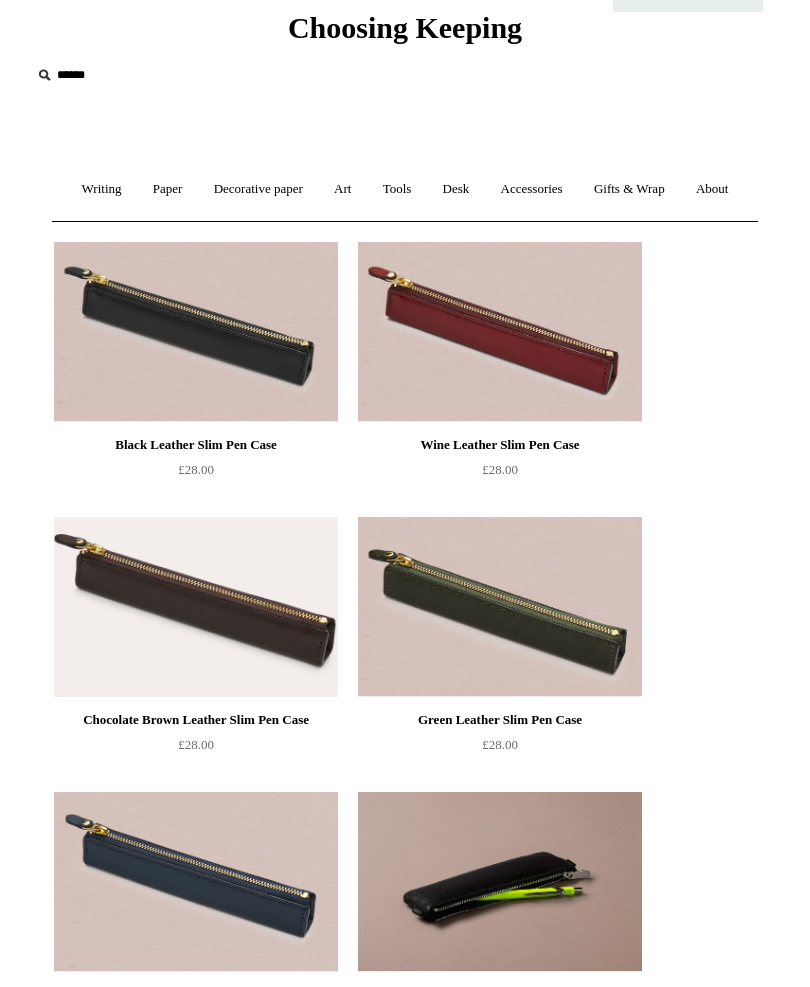 scroll, scrollTop: 0, scrollLeft: 0, axis: both 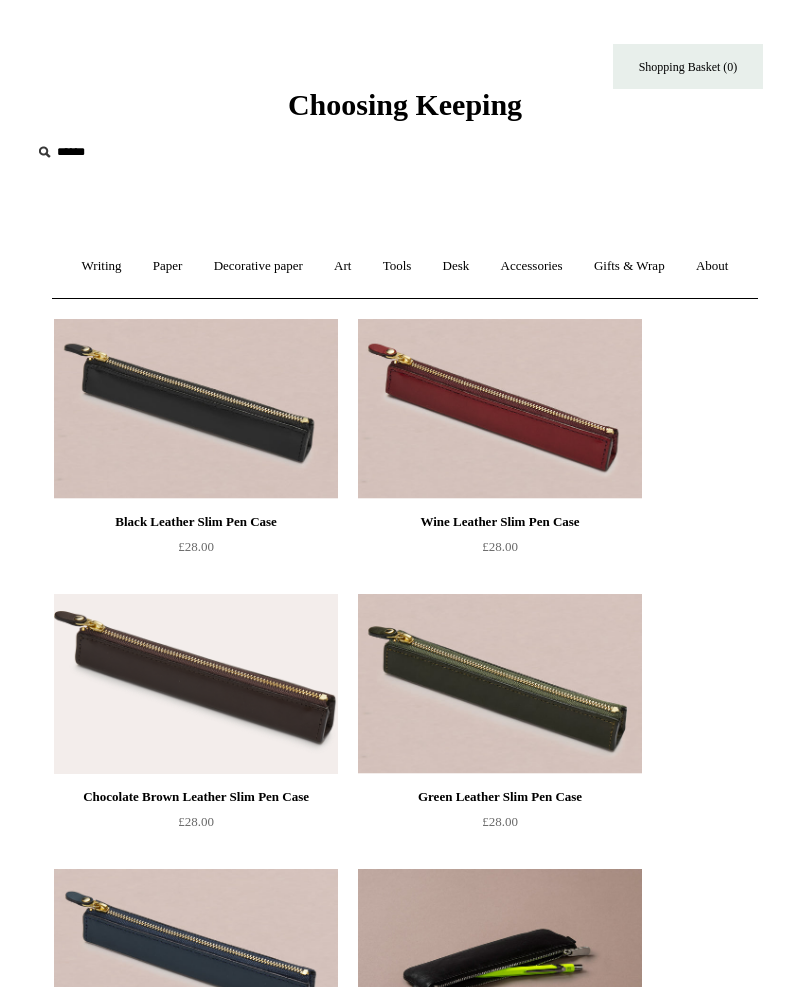 click on "Accessories +" at bounding box center (532, 266) 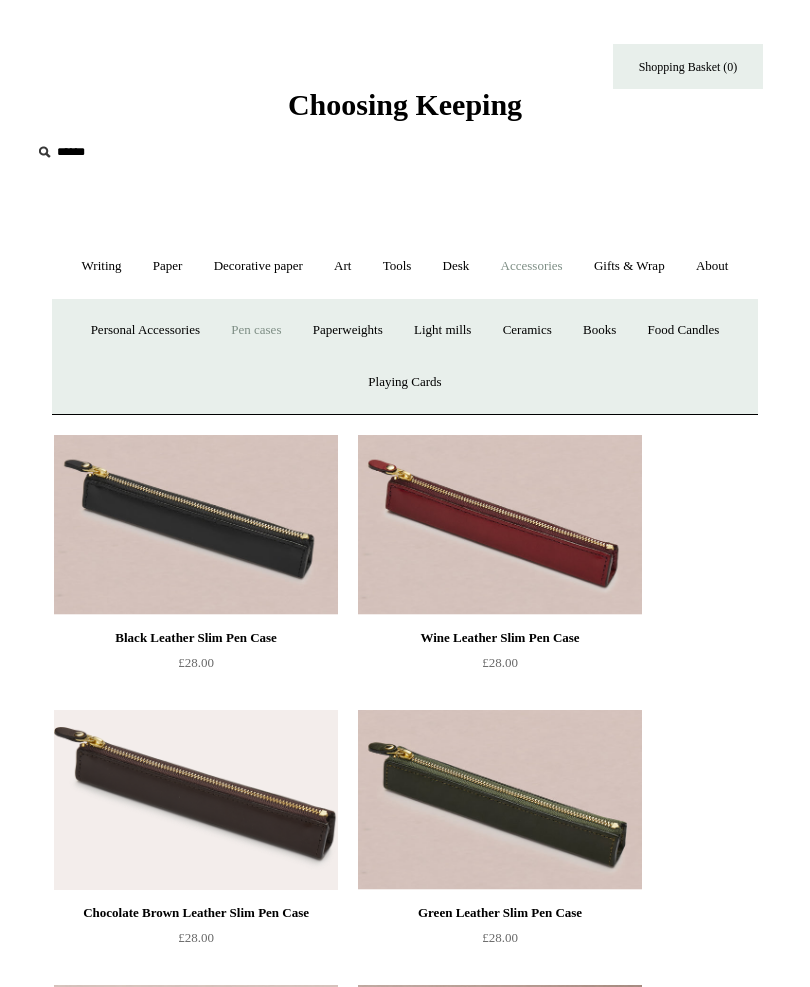 click on "Light mills" at bounding box center [442, 330] 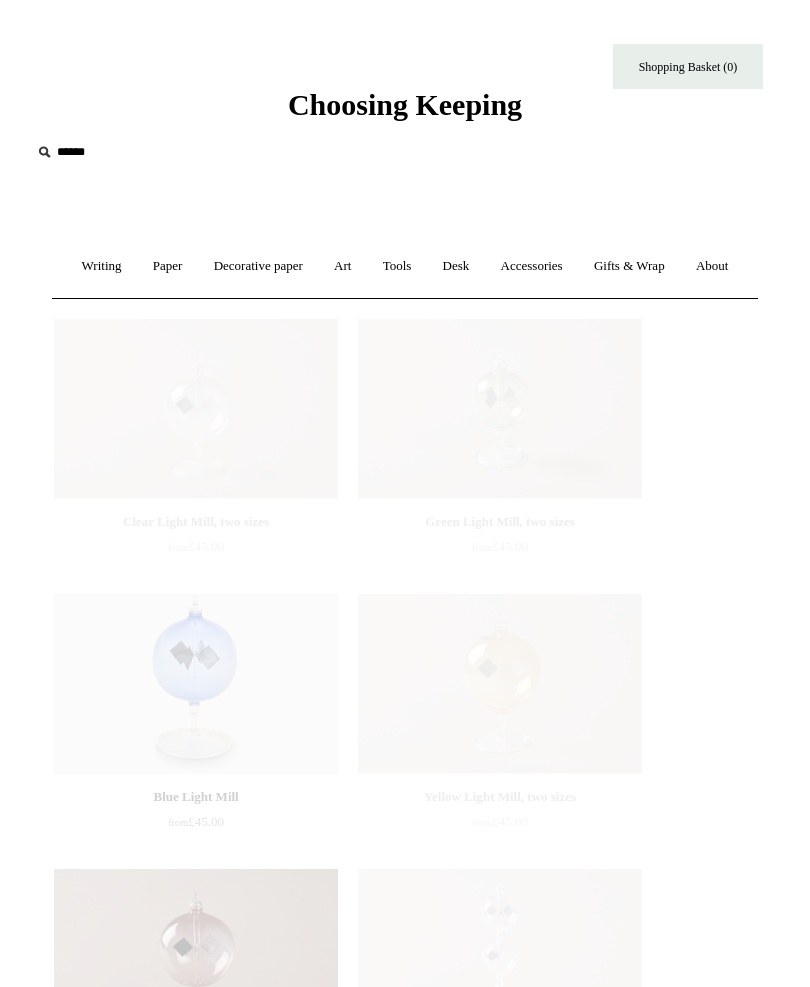 scroll, scrollTop: 0, scrollLeft: 0, axis: both 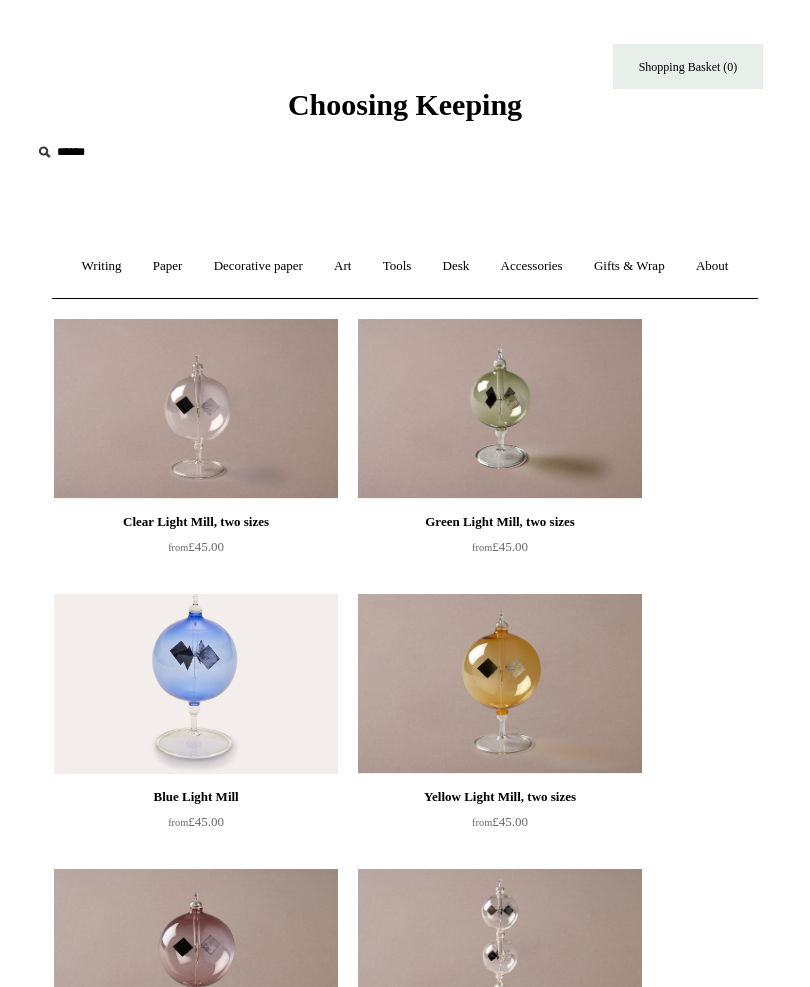 click on "Accessories +" at bounding box center [532, 266] 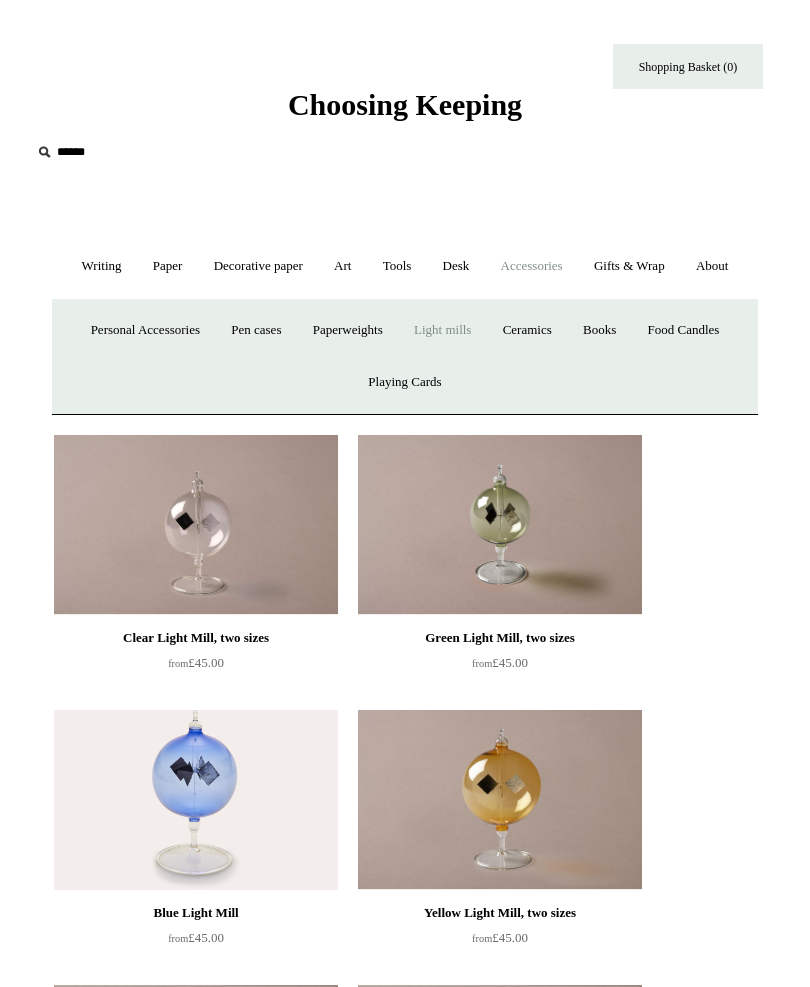 click on "Ceramics  +" at bounding box center (527, 330) 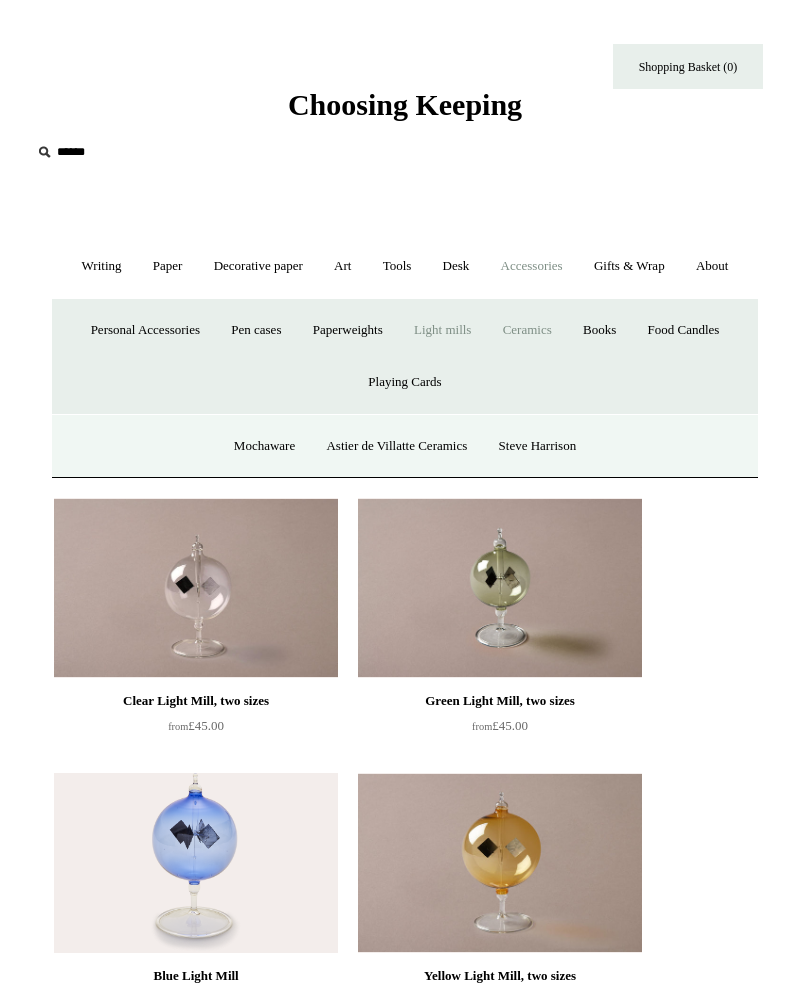 click on "Ceramics  -" at bounding box center (527, 330) 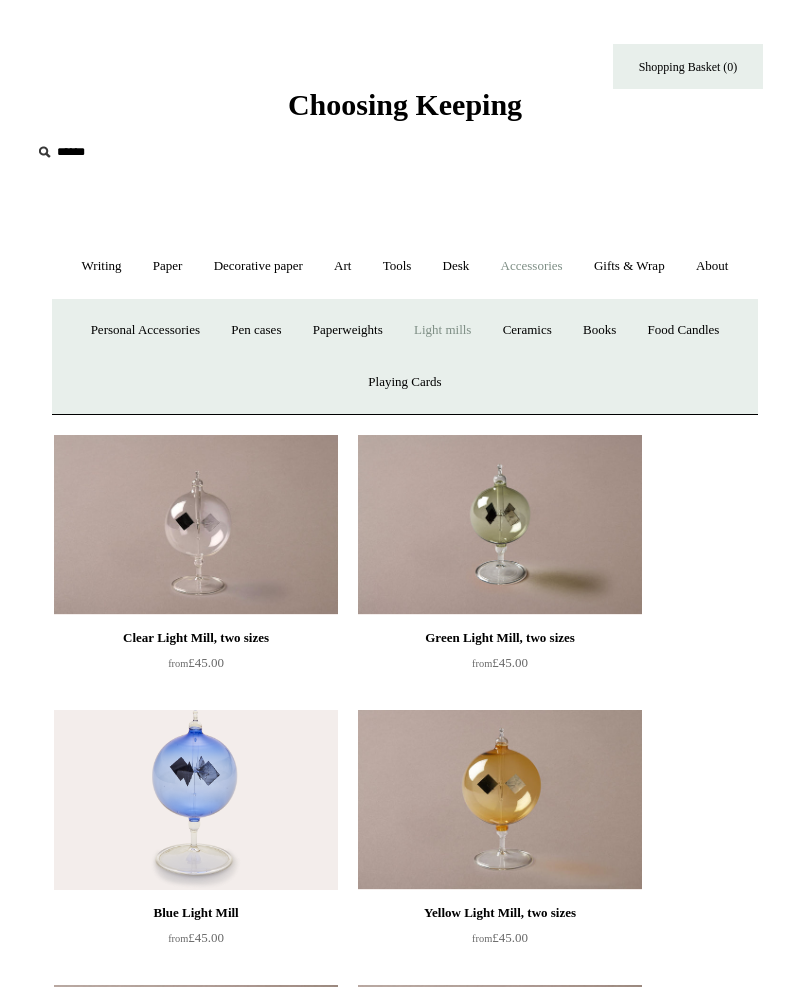 click on "Books" at bounding box center [599, 330] 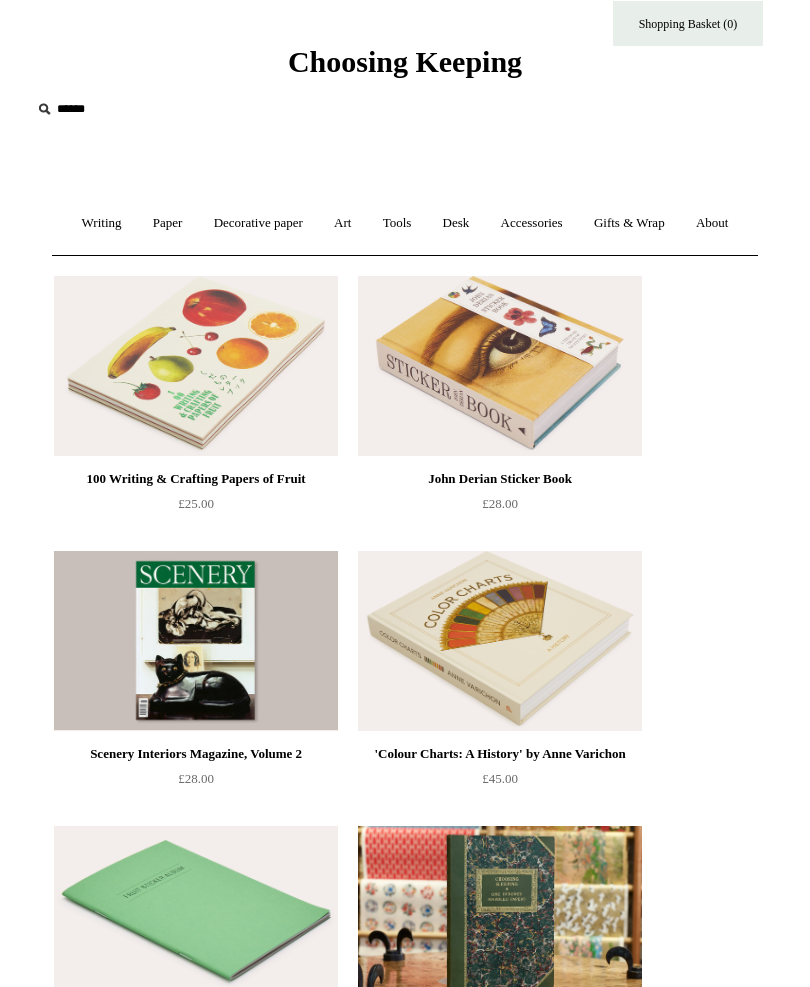 scroll, scrollTop: 0, scrollLeft: 0, axis: both 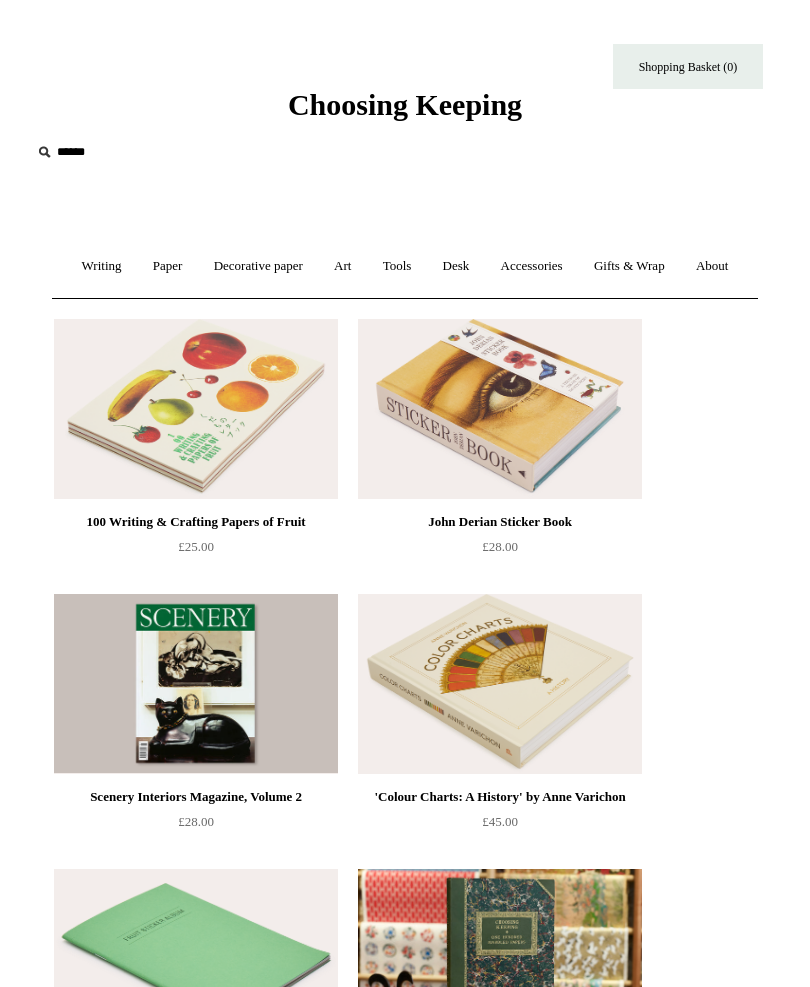 click on "Desk +" at bounding box center (456, 266) 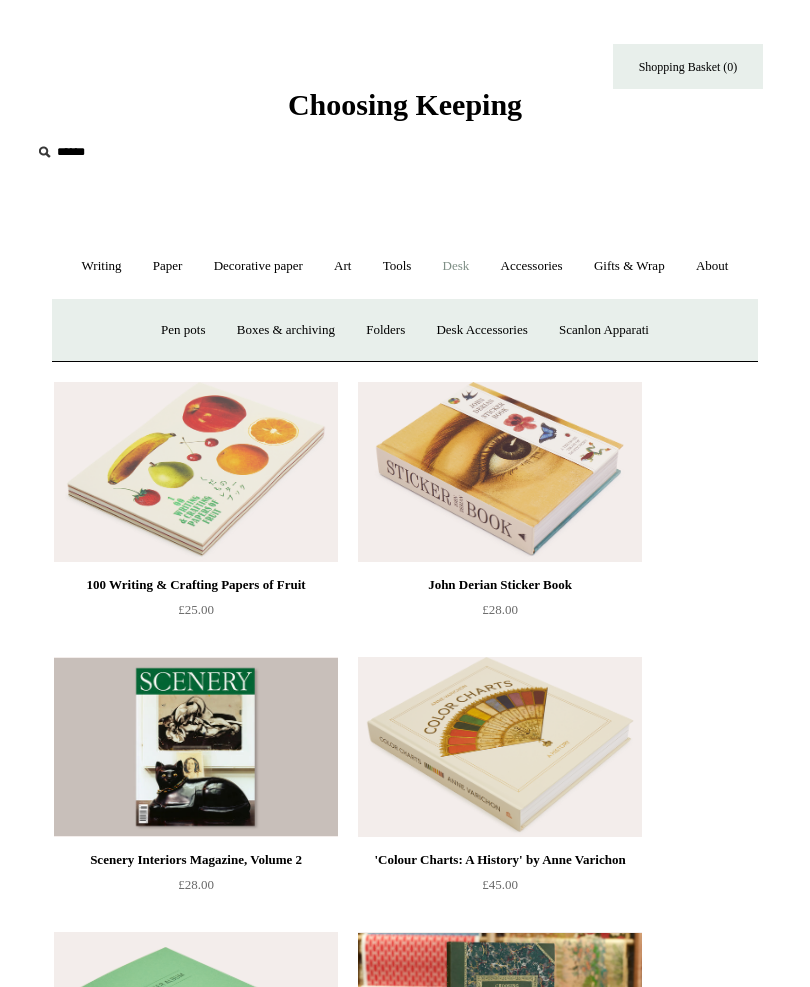 click on "Desk Accessories" at bounding box center (481, 330) 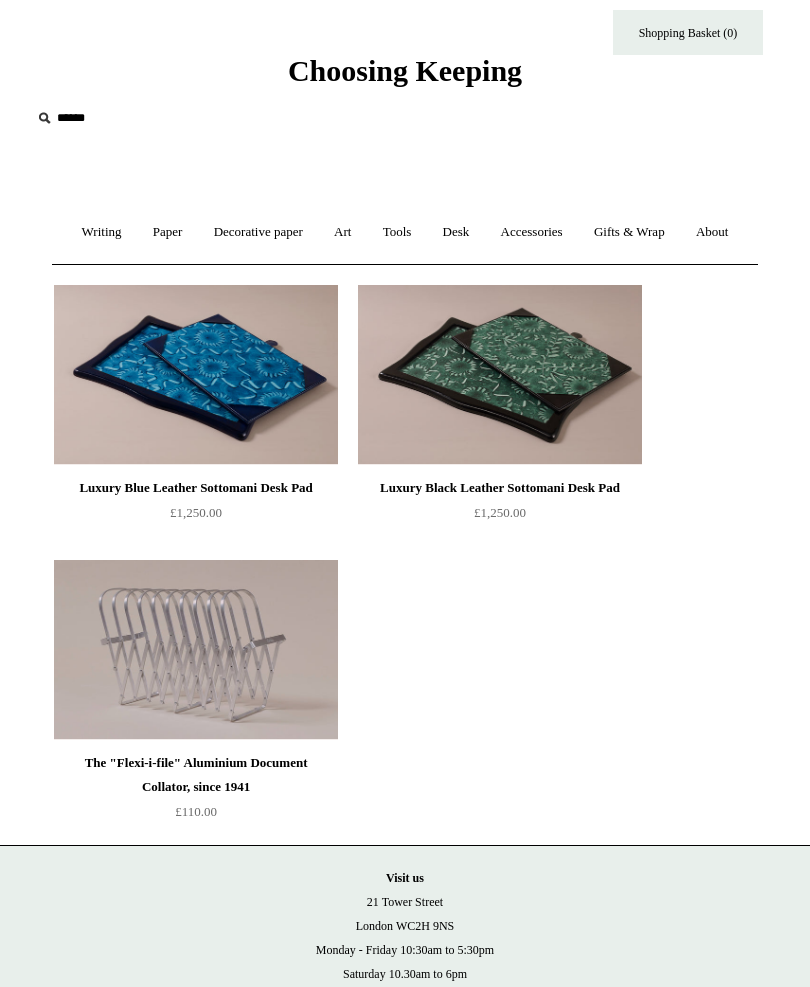 scroll, scrollTop: 0, scrollLeft: 0, axis: both 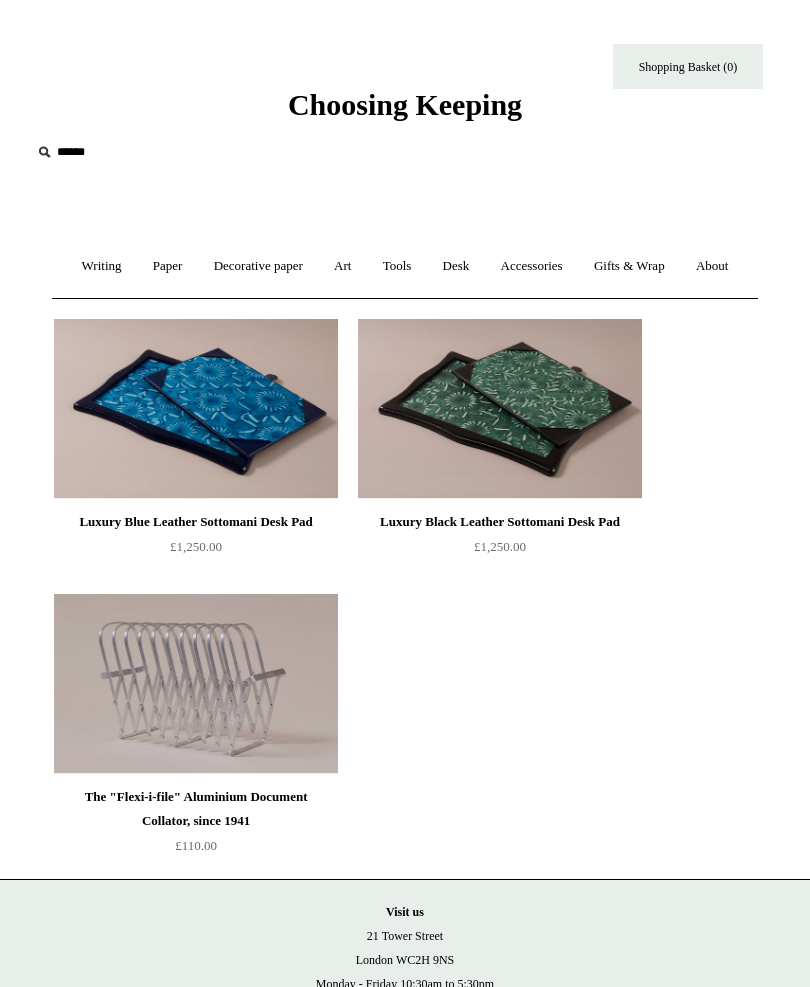 click on "Tools +" at bounding box center (397, 266) 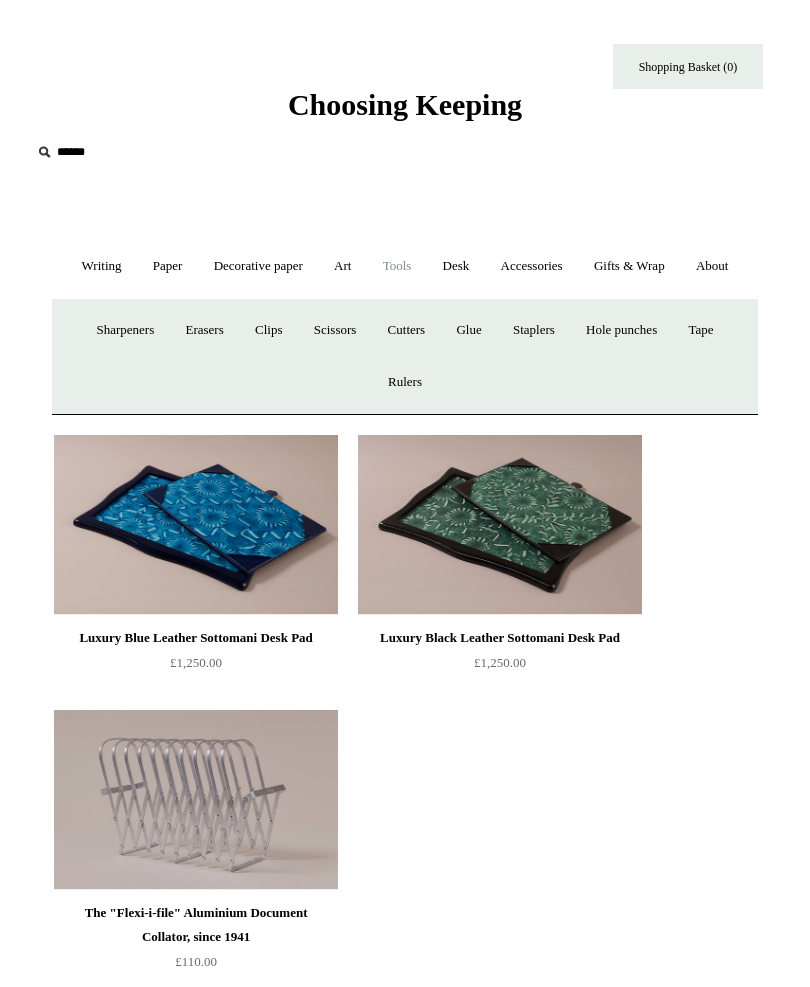 click on "Rulers" at bounding box center [405, 382] 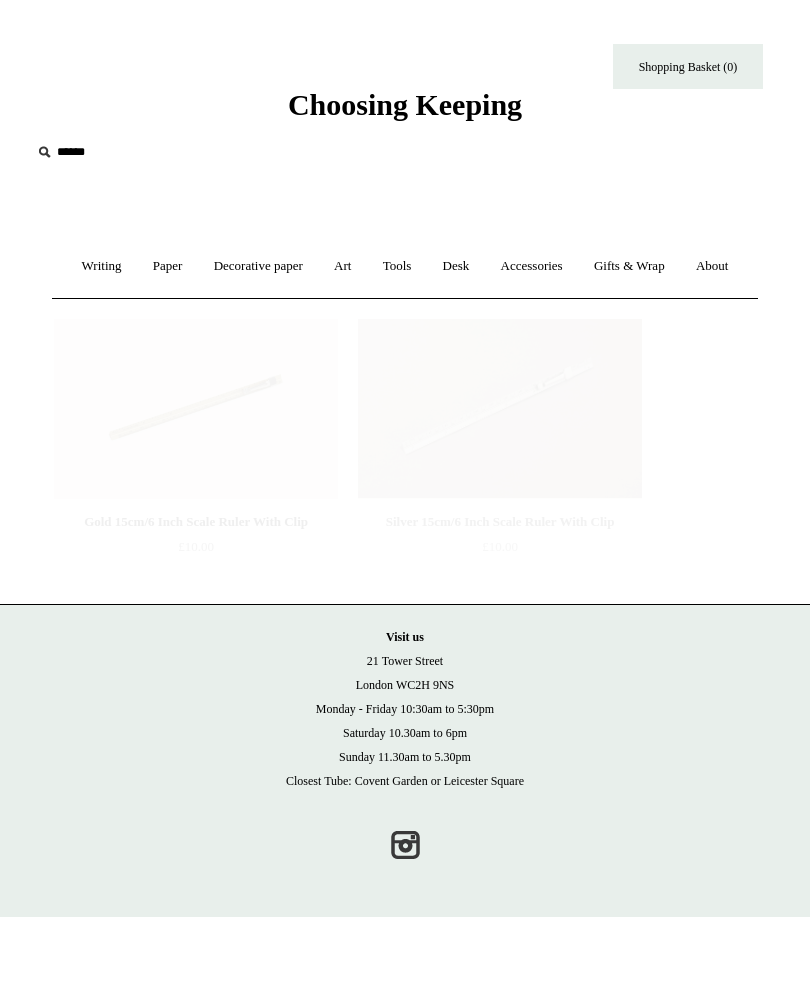scroll, scrollTop: 0, scrollLeft: 0, axis: both 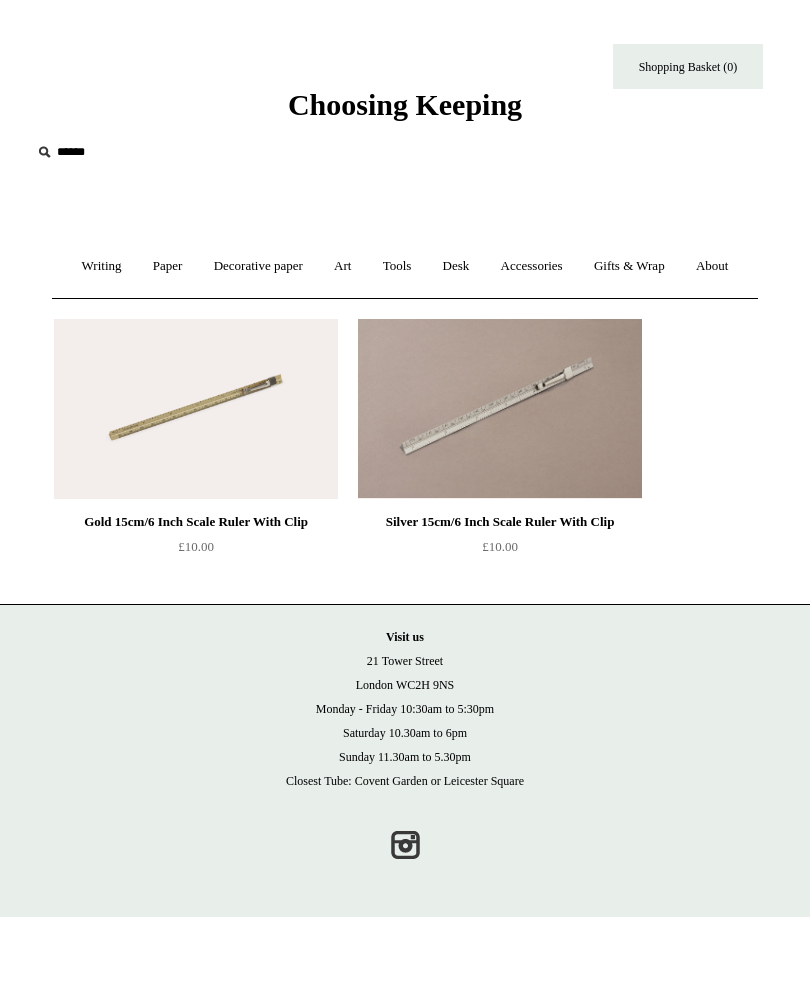 click on "Art +" at bounding box center (342, 266) 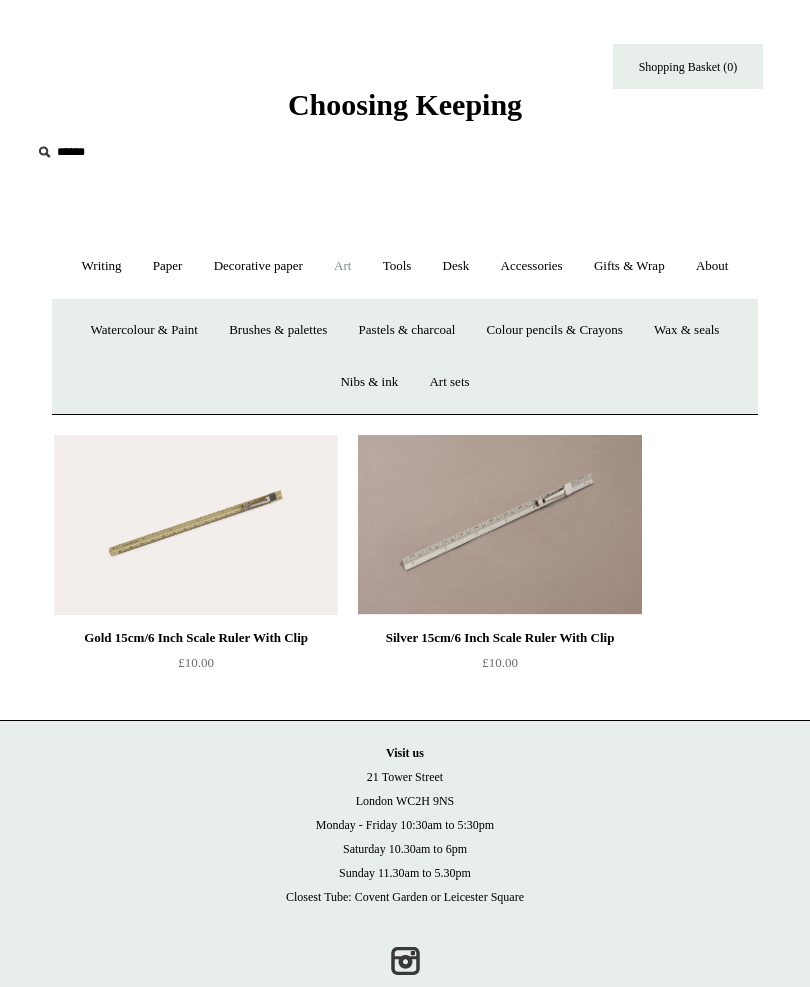 click on "Watercolour & Paint" at bounding box center [144, 330] 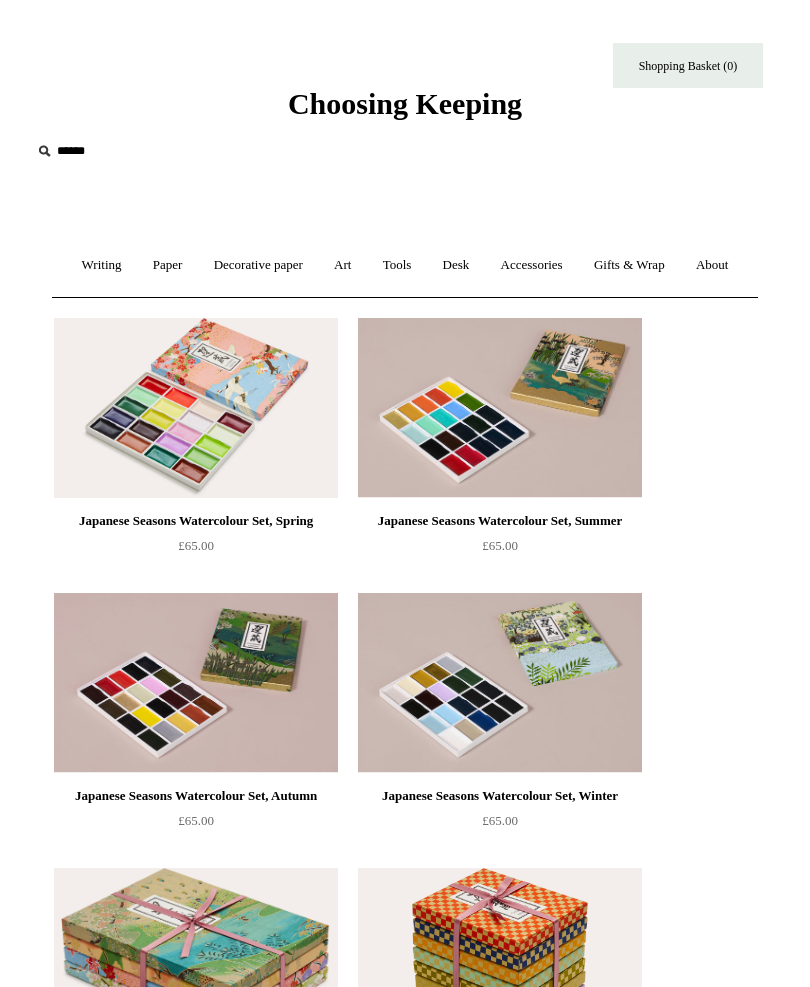 scroll, scrollTop: 0, scrollLeft: 0, axis: both 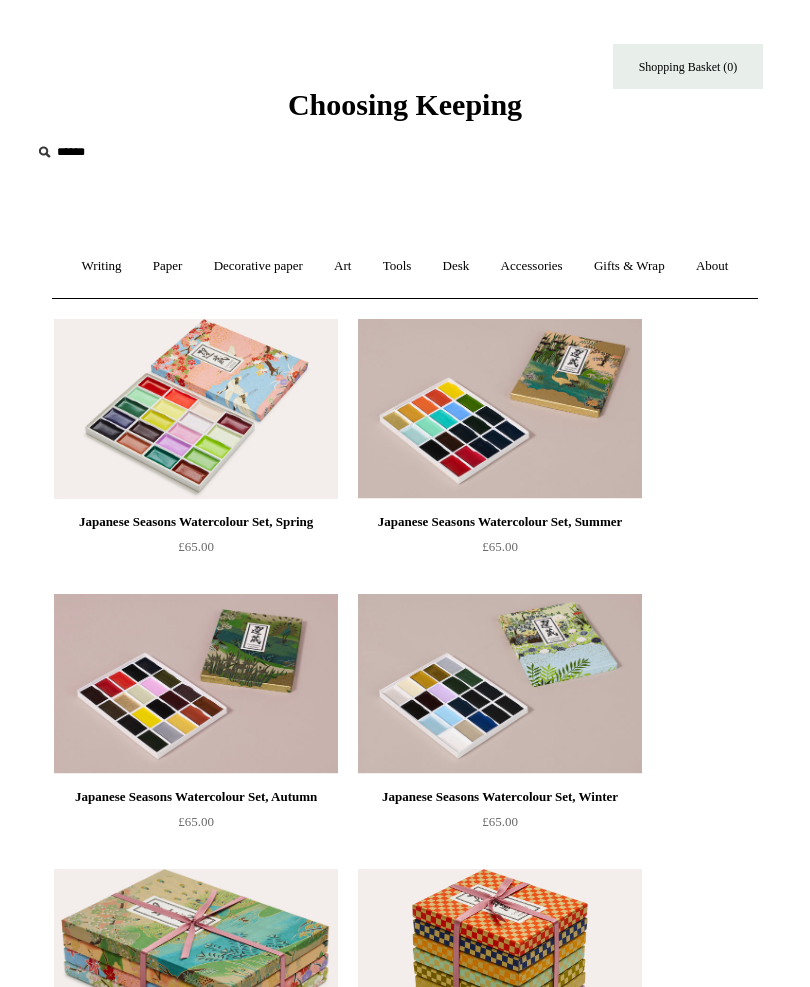 click on "Writing +" at bounding box center [102, 266] 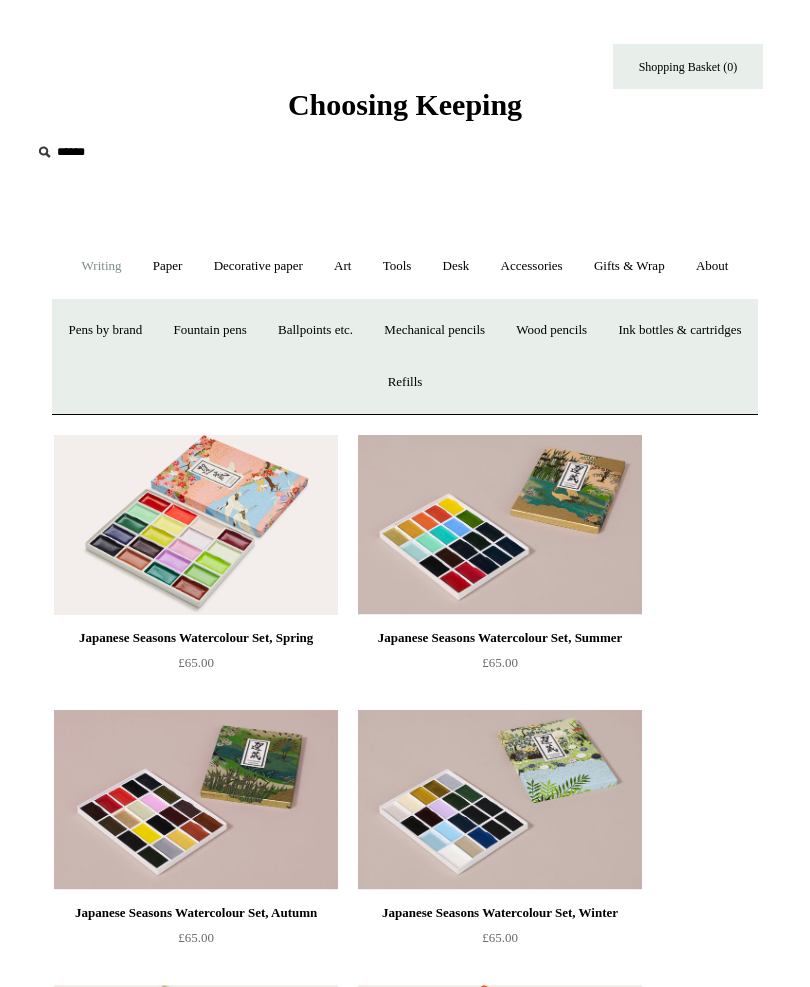 click on "Pens by brand +" at bounding box center [106, 330] 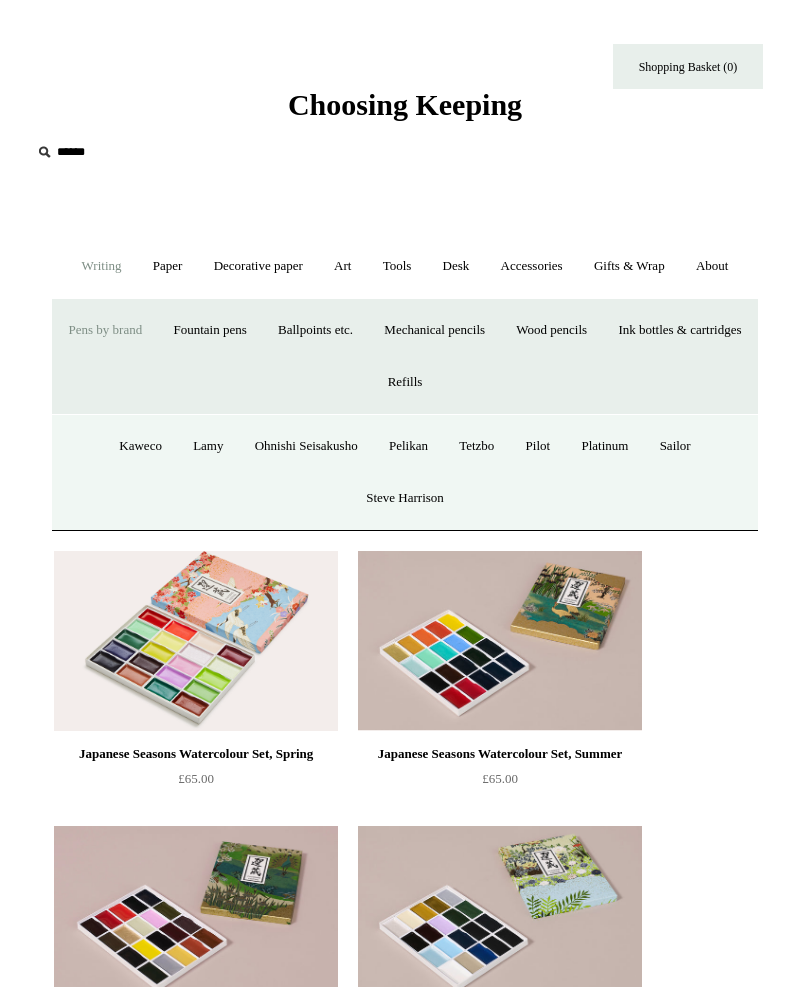 click on "Pelikan" at bounding box center (408, 446) 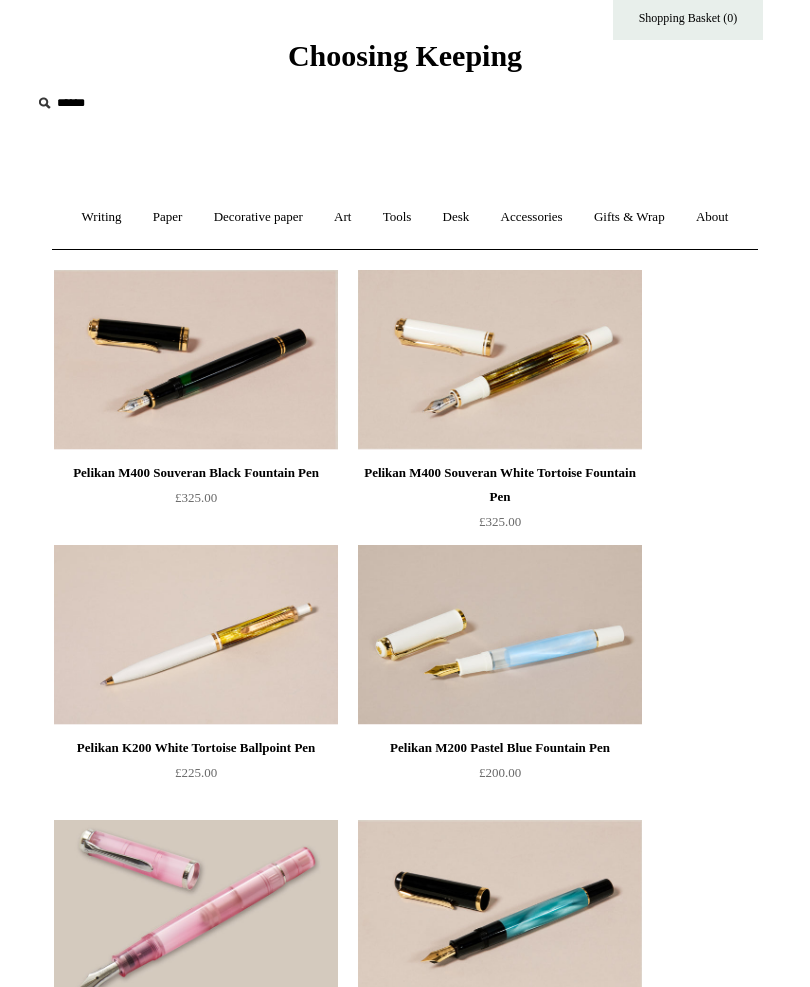 scroll, scrollTop: 0, scrollLeft: 0, axis: both 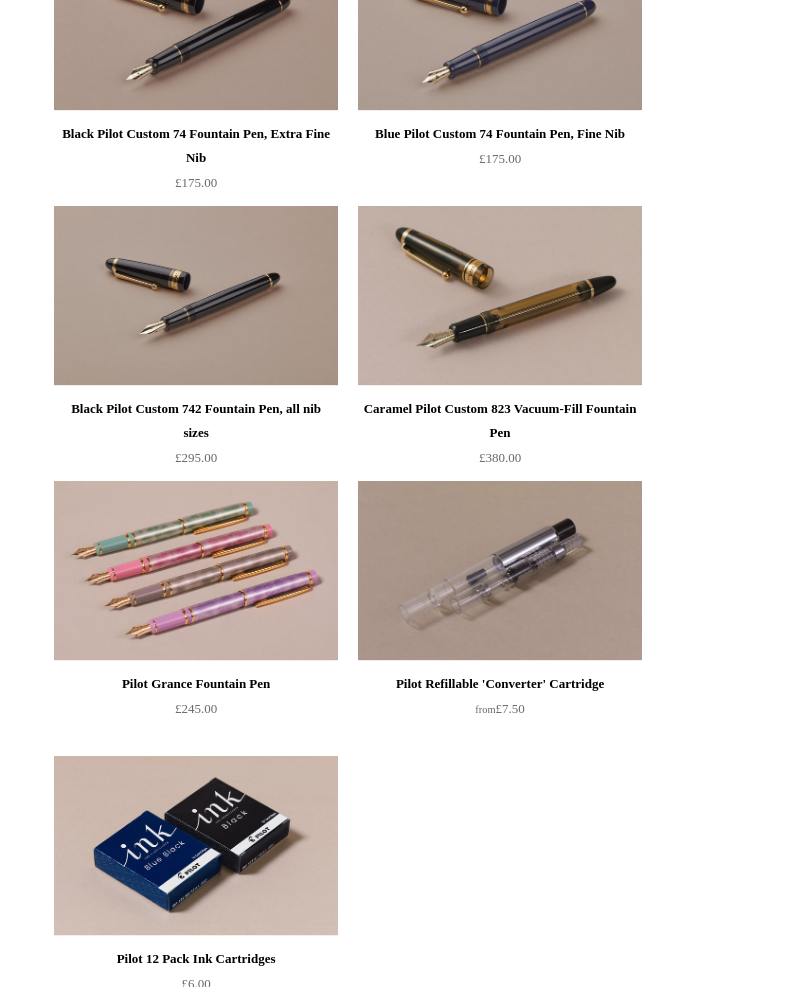 click on "Silver Cross Hatch Guilloche Custom Pilot Fountain Pen
£725.00" at bounding box center [428, 58] 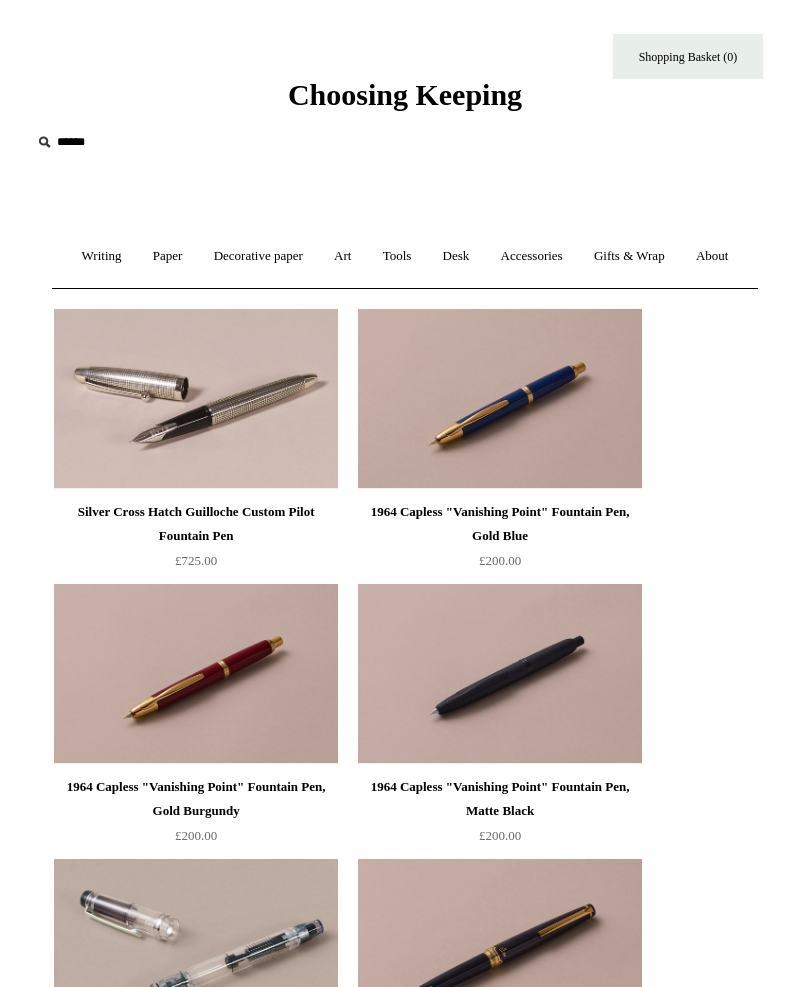 scroll, scrollTop: 8, scrollLeft: 0, axis: vertical 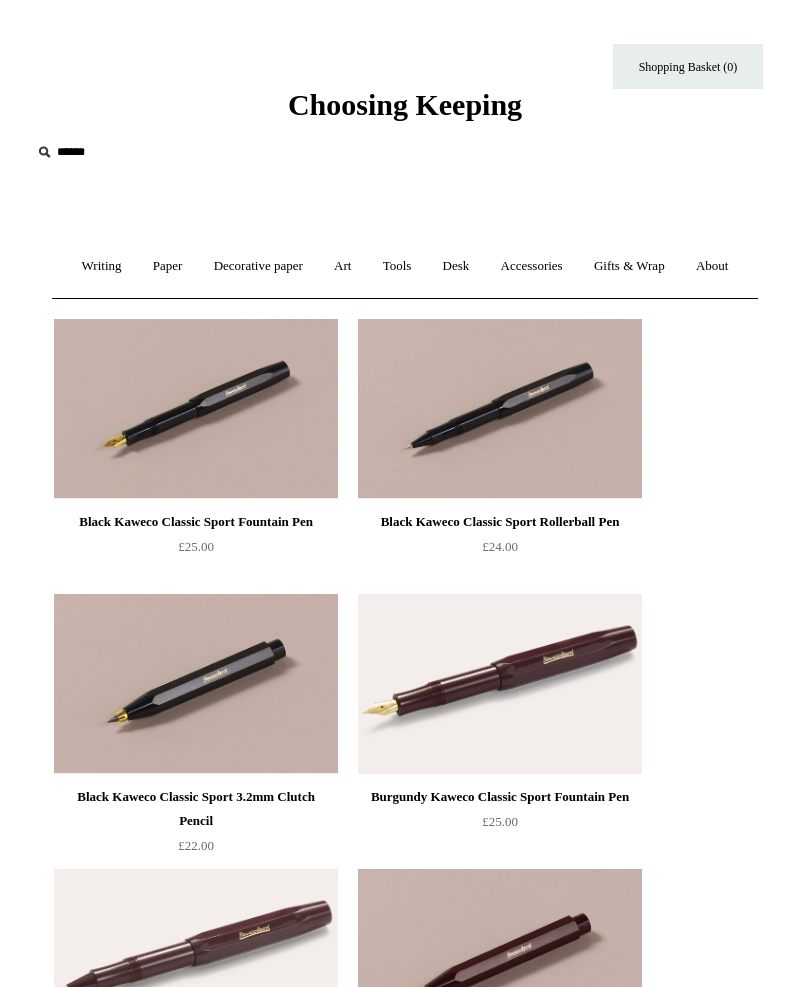 click on "Writing +" at bounding box center [102, 266] 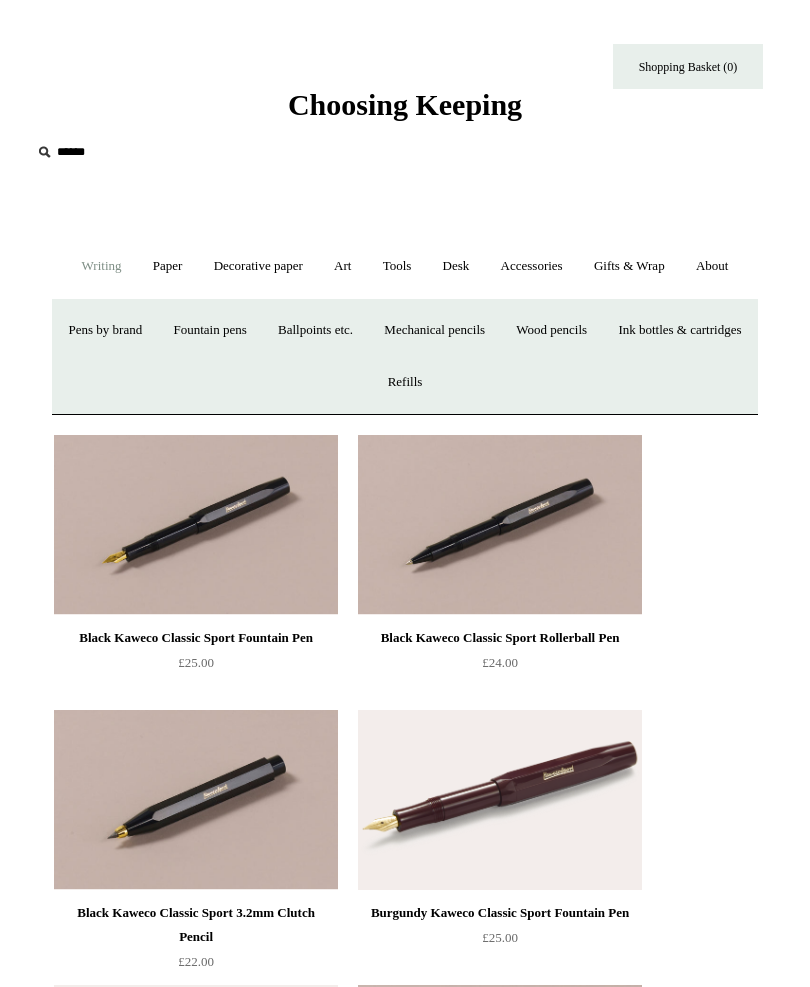 click on "Fountain pens +" at bounding box center [209, 330] 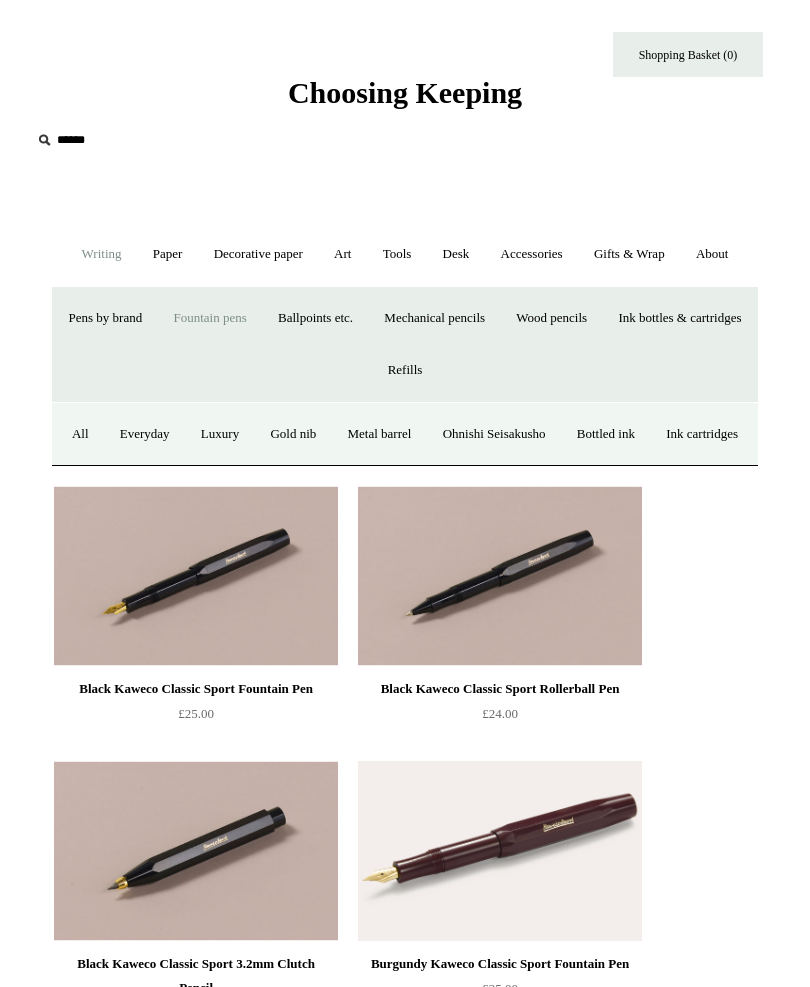 scroll, scrollTop: 12, scrollLeft: 0, axis: vertical 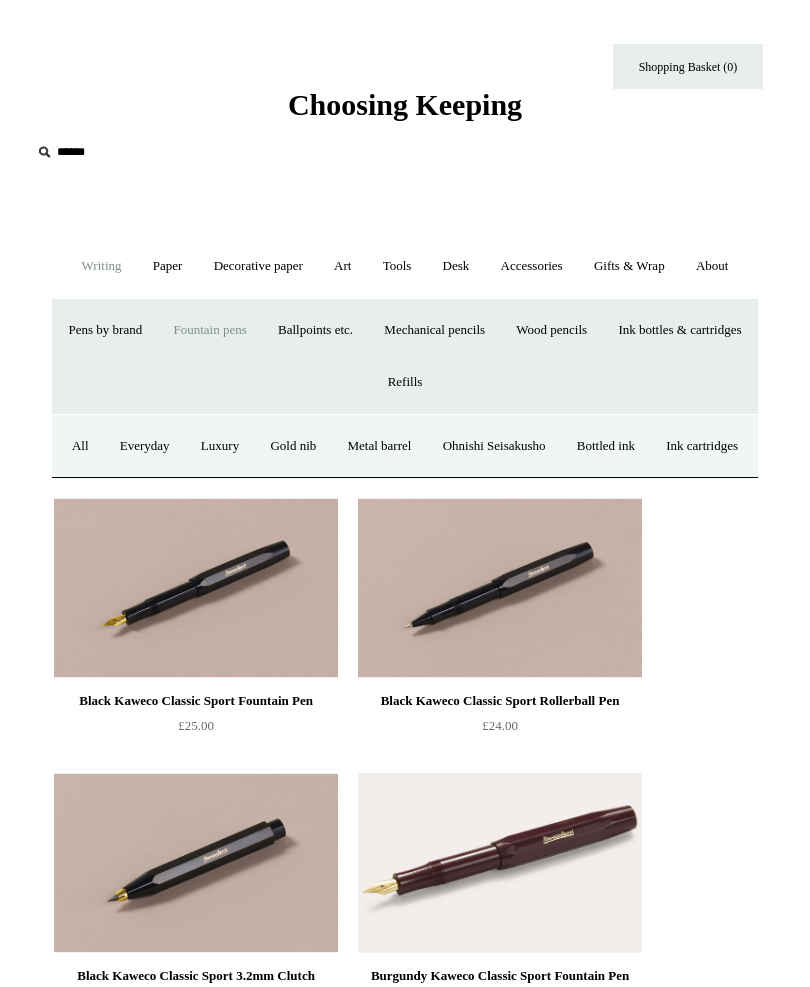 click on "Paper +" at bounding box center (168, 266) 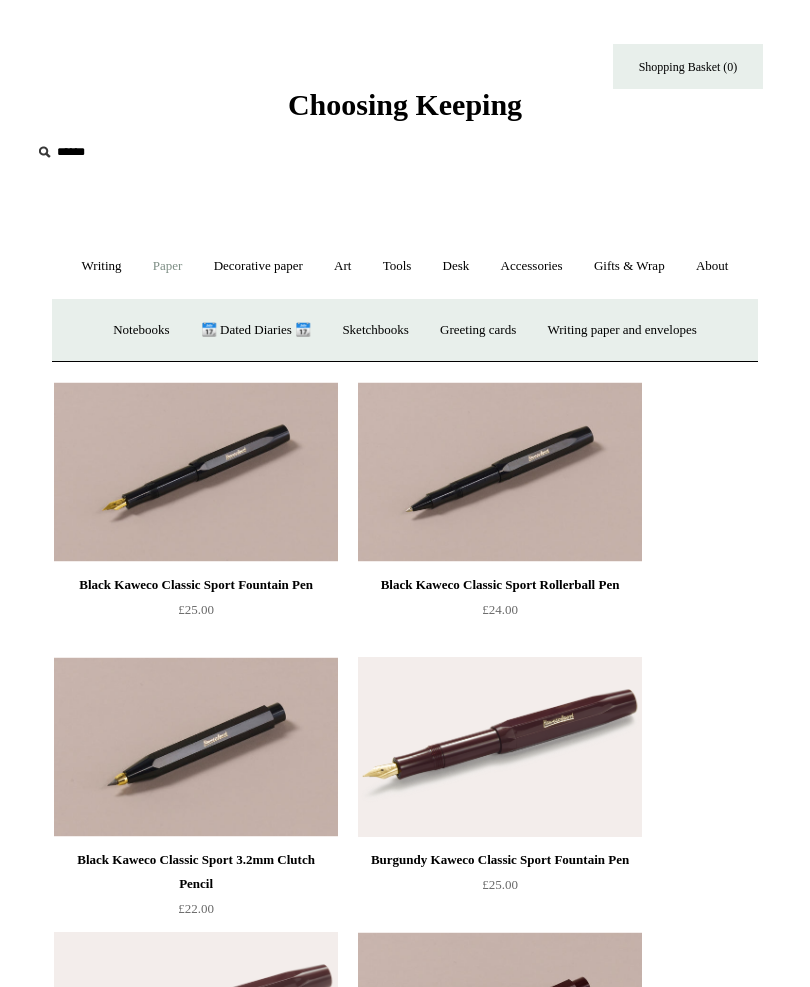 click on "Paper -" at bounding box center (168, 266) 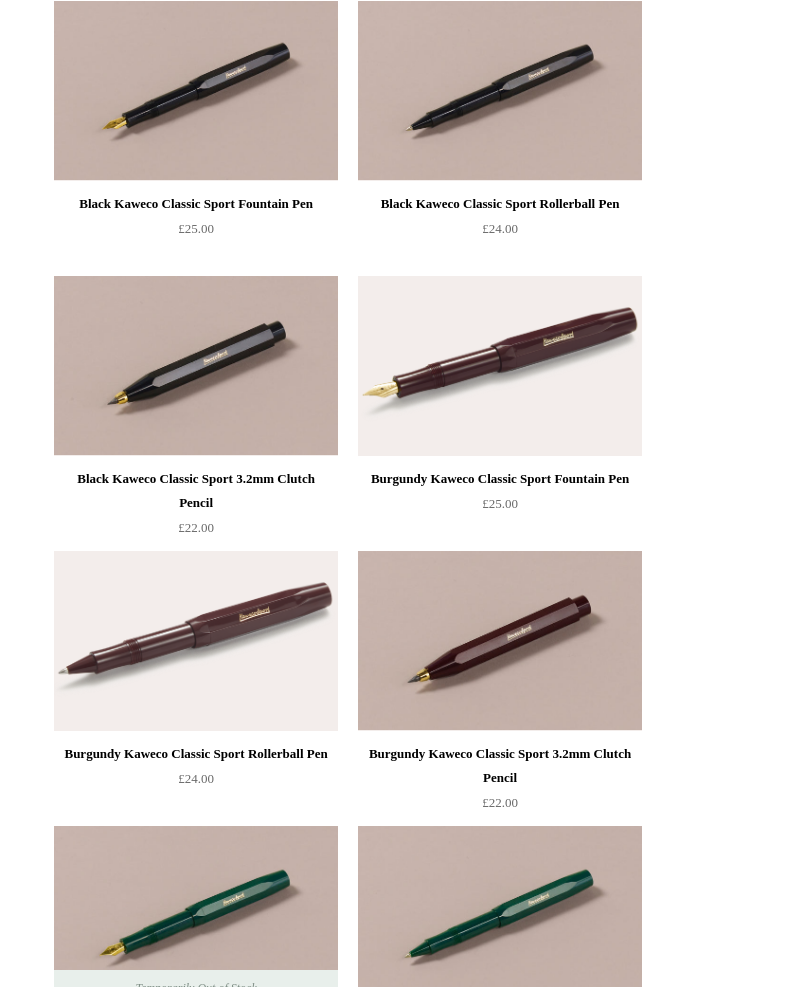 scroll, scrollTop: 0, scrollLeft: 0, axis: both 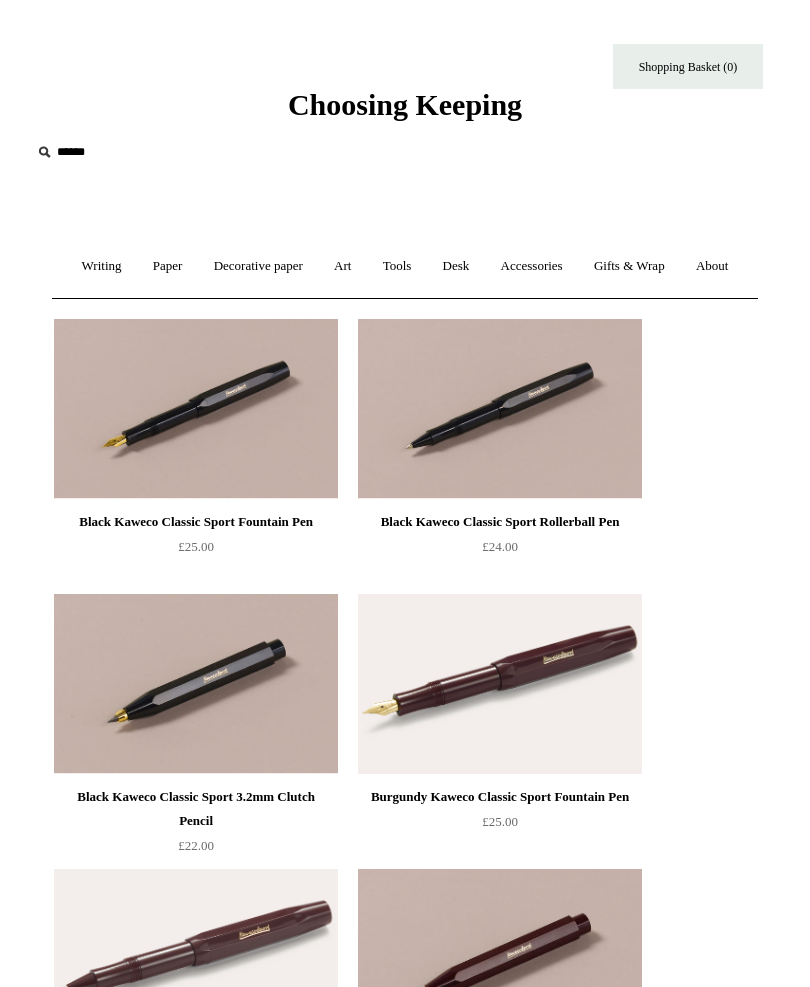 click on "Decorative paper +" at bounding box center [258, 266] 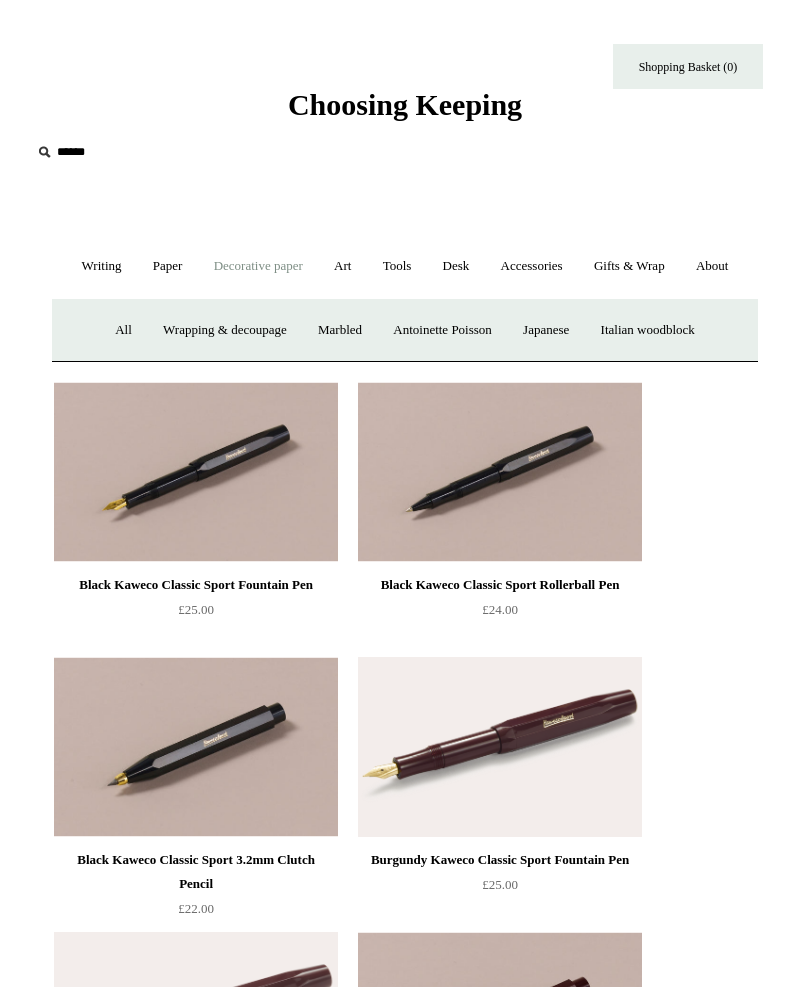 click on "Marbled" at bounding box center [340, 330] 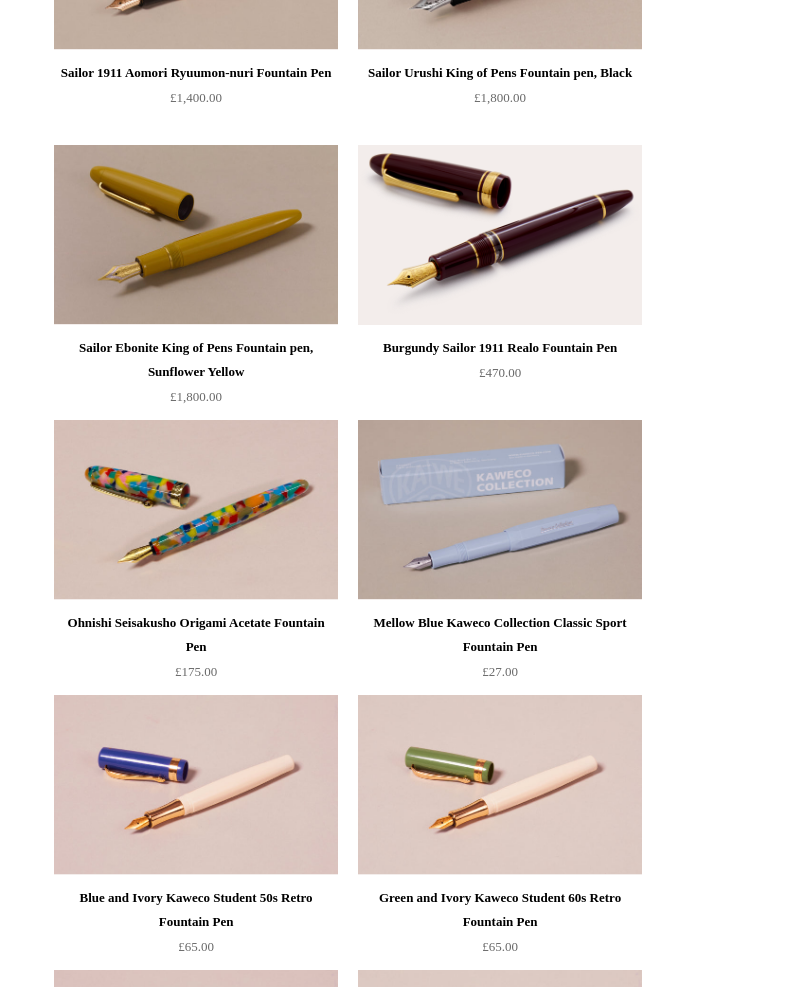 scroll, scrollTop: 9522, scrollLeft: 0, axis: vertical 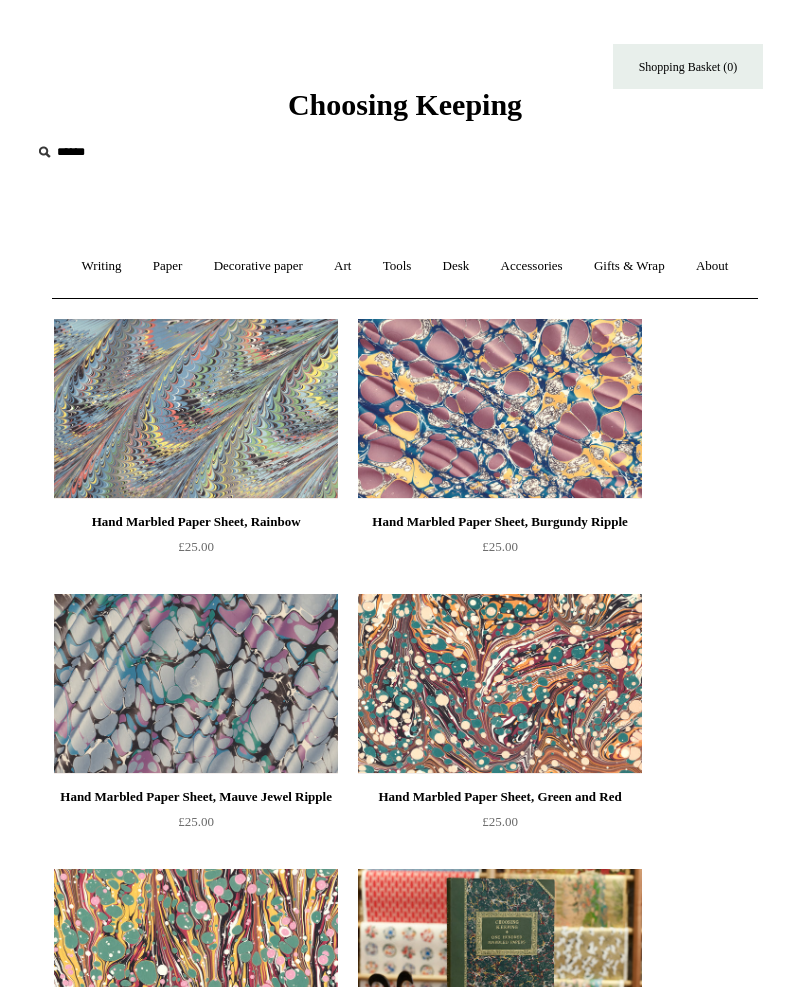 click on "About +" at bounding box center [712, 266] 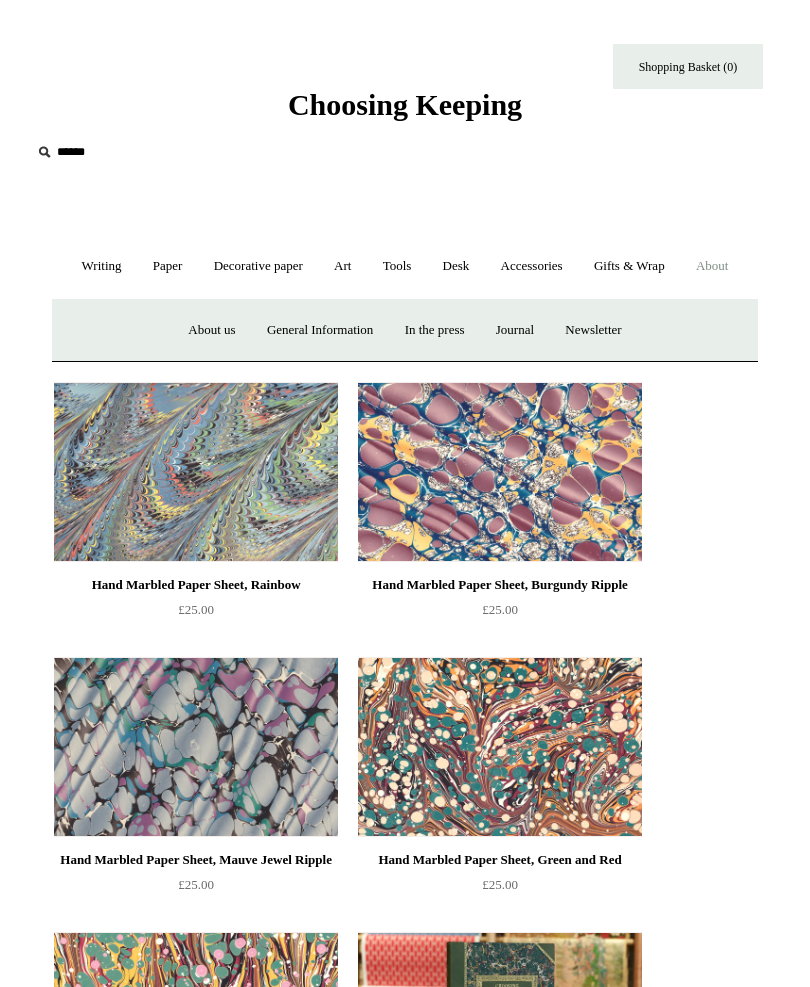 click on "About us" at bounding box center (211, 330) 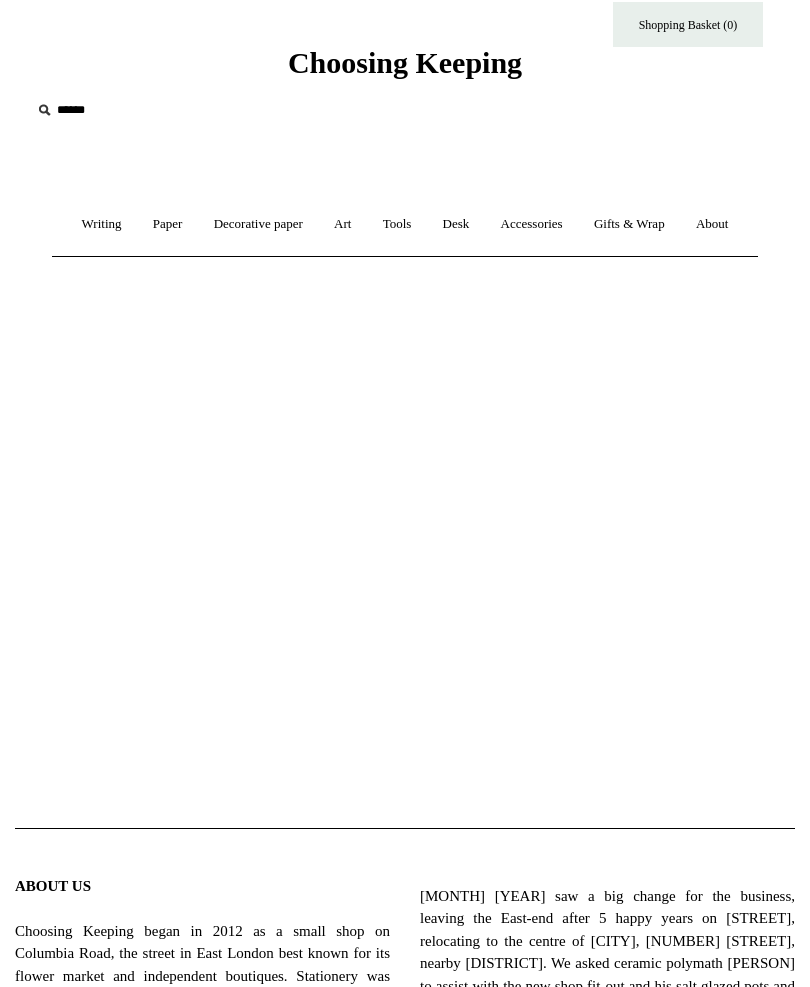 scroll, scrollTop: 0, scrollLeft: 0, axis: both 